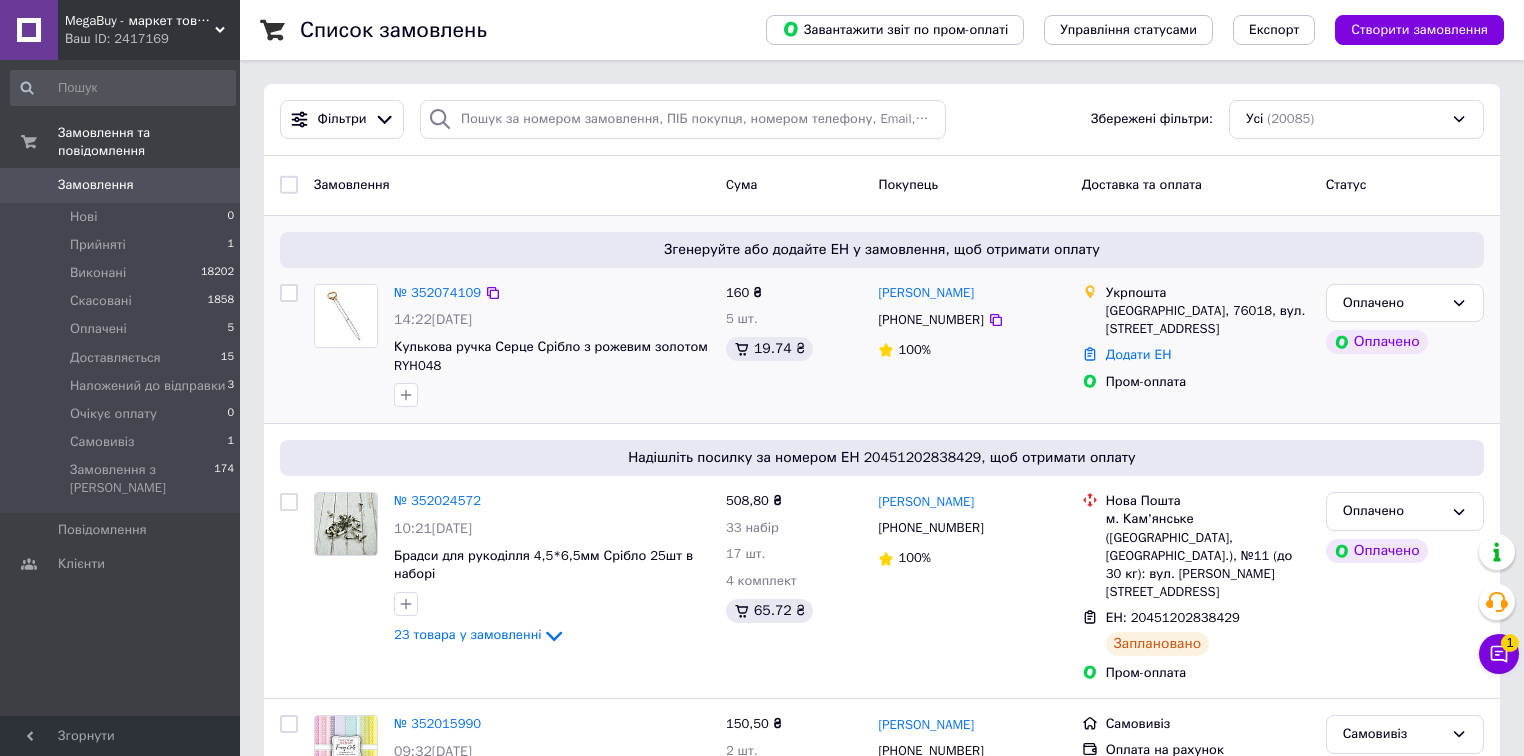 scroll, scrollTop: 0, scrollLeft: 0, axis: both 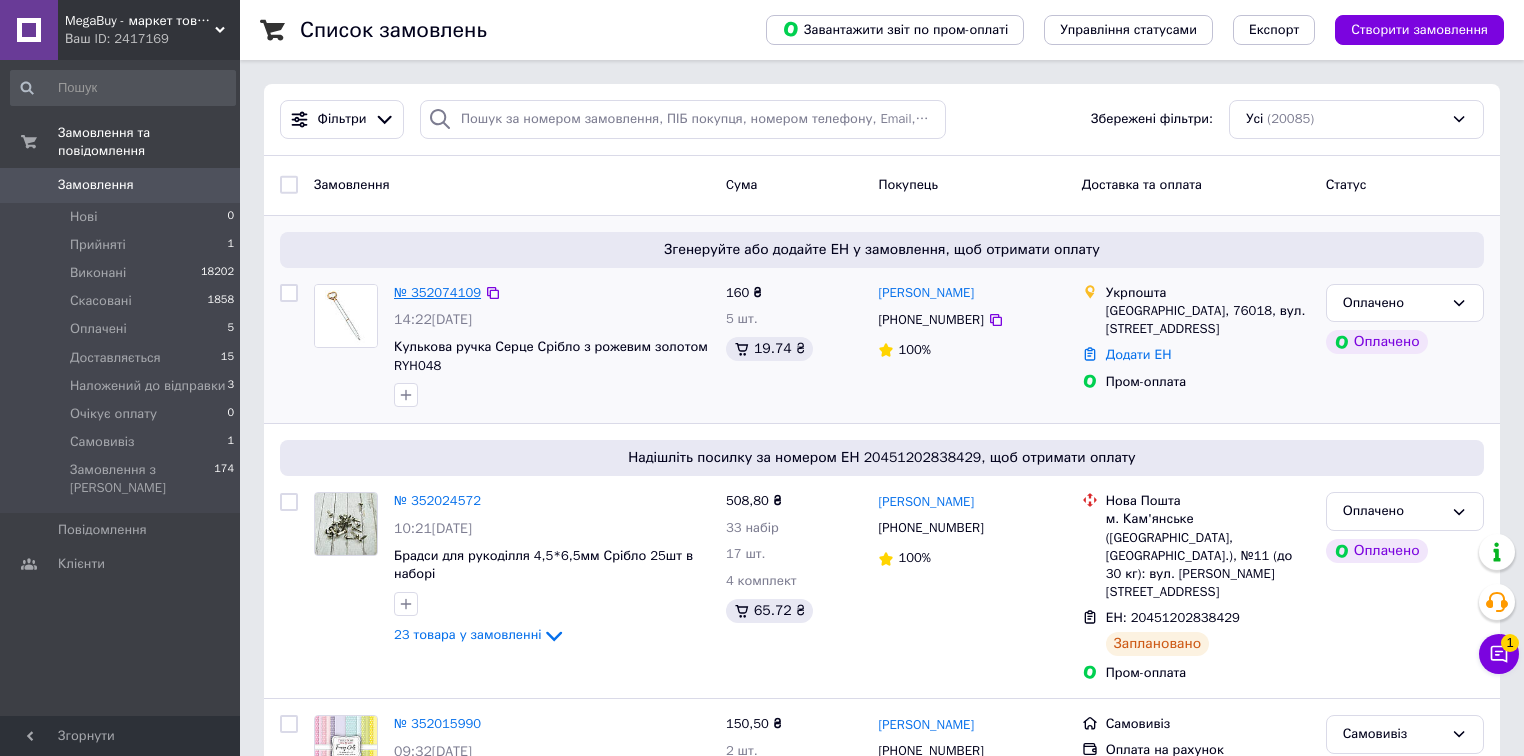 click on "№ 352074109" at bounding box center [437, 292] 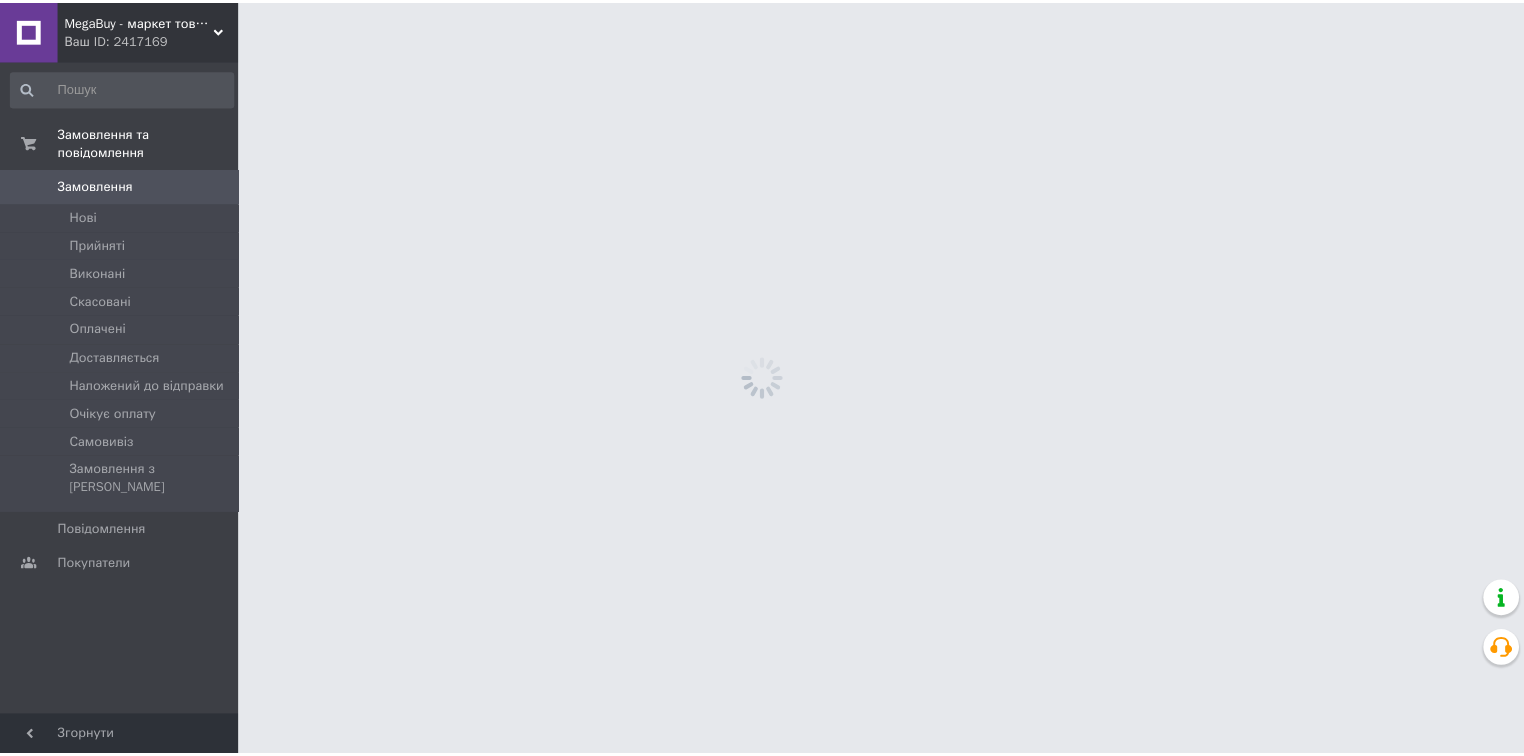 scroll, scrollTop: 0, scrollLeft: 0, axis: both 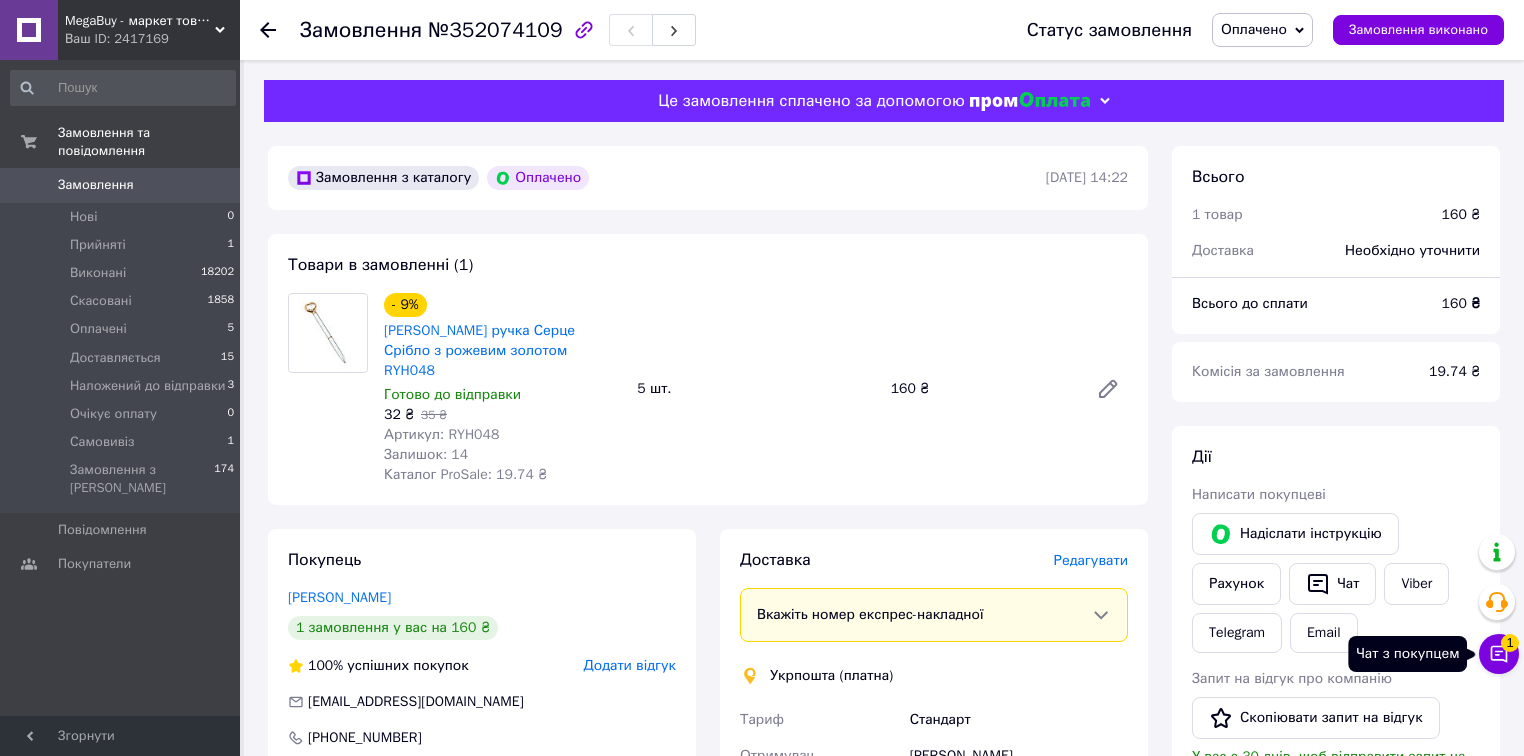 click 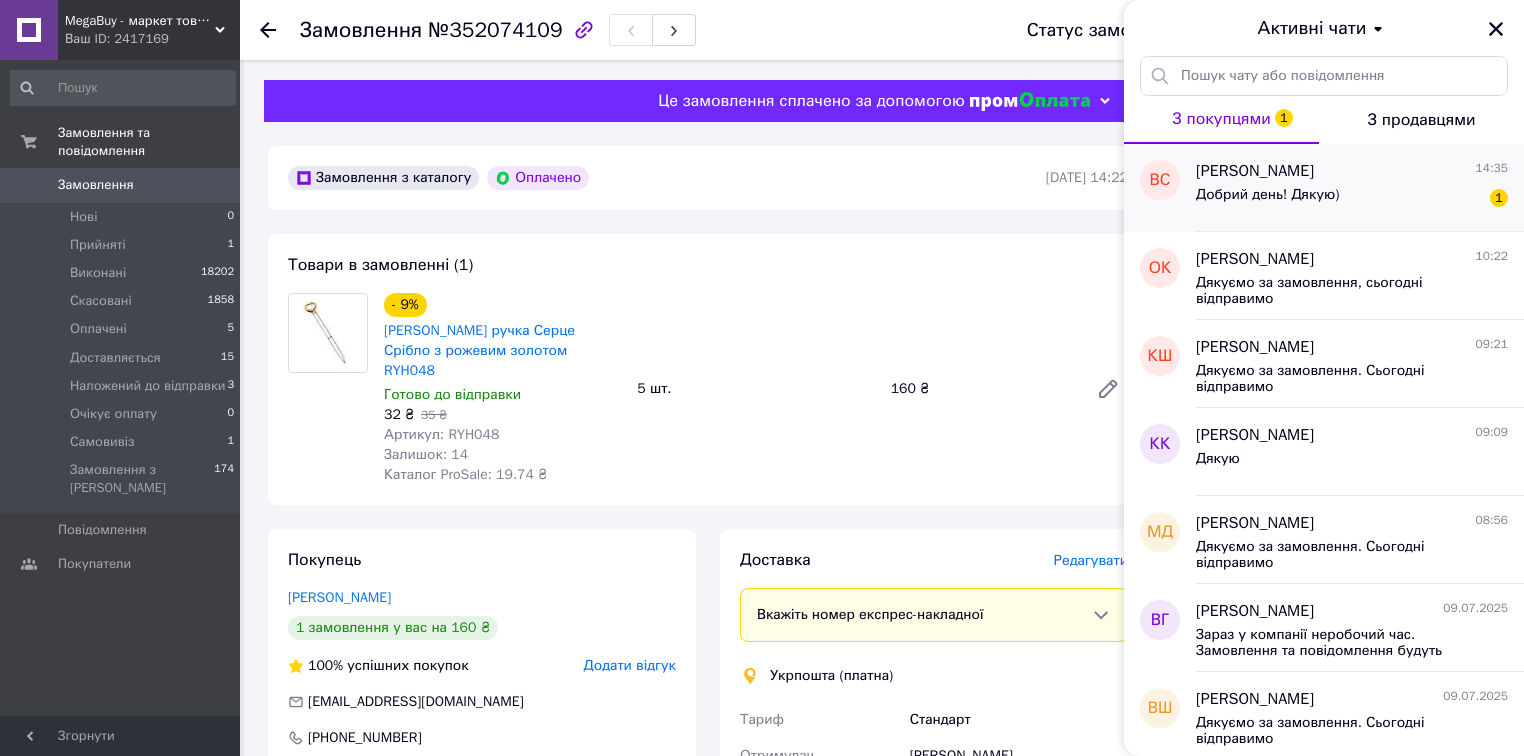 click on "Валерия Силаева 14:35 Добрий день! Дякую) 1" at bounding box center [1360, 188] 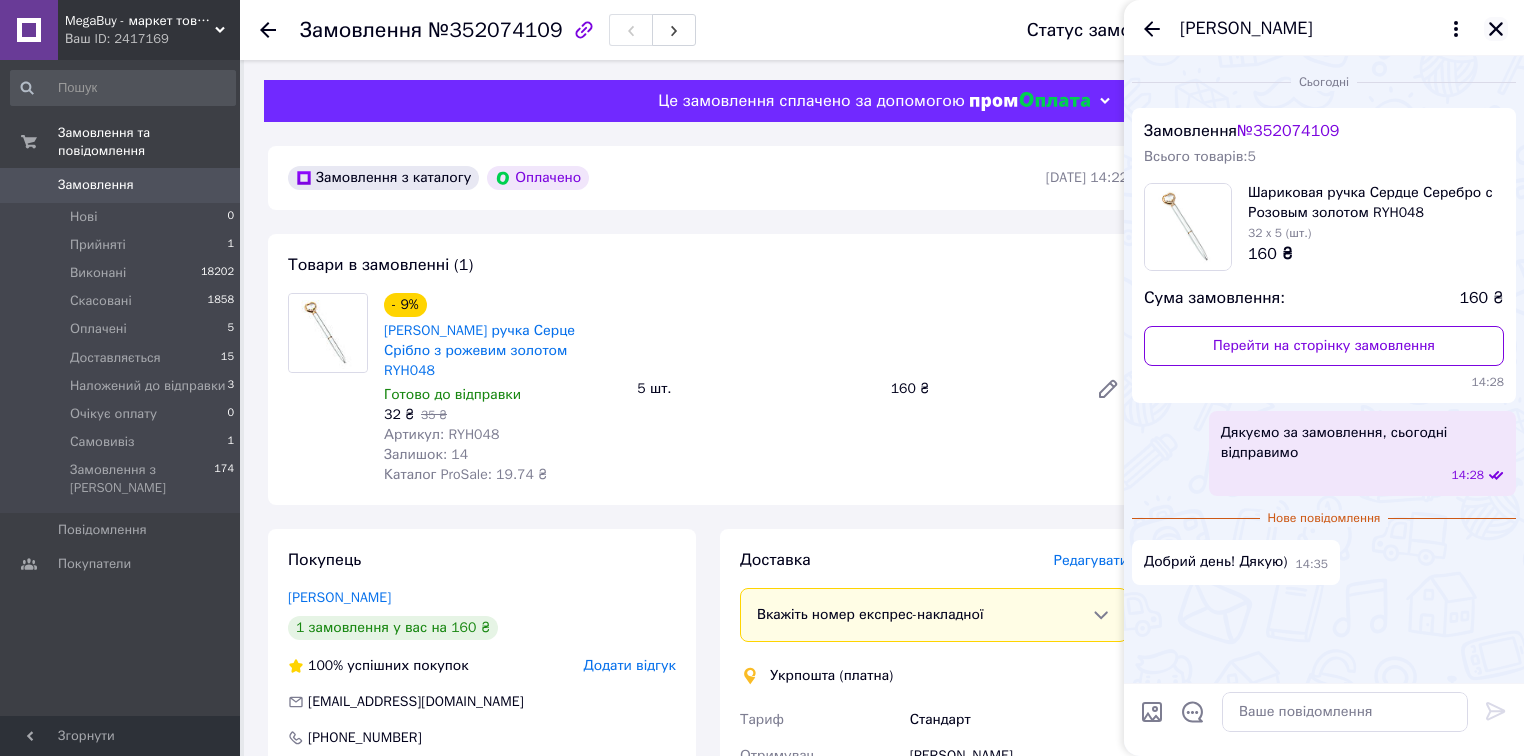 click 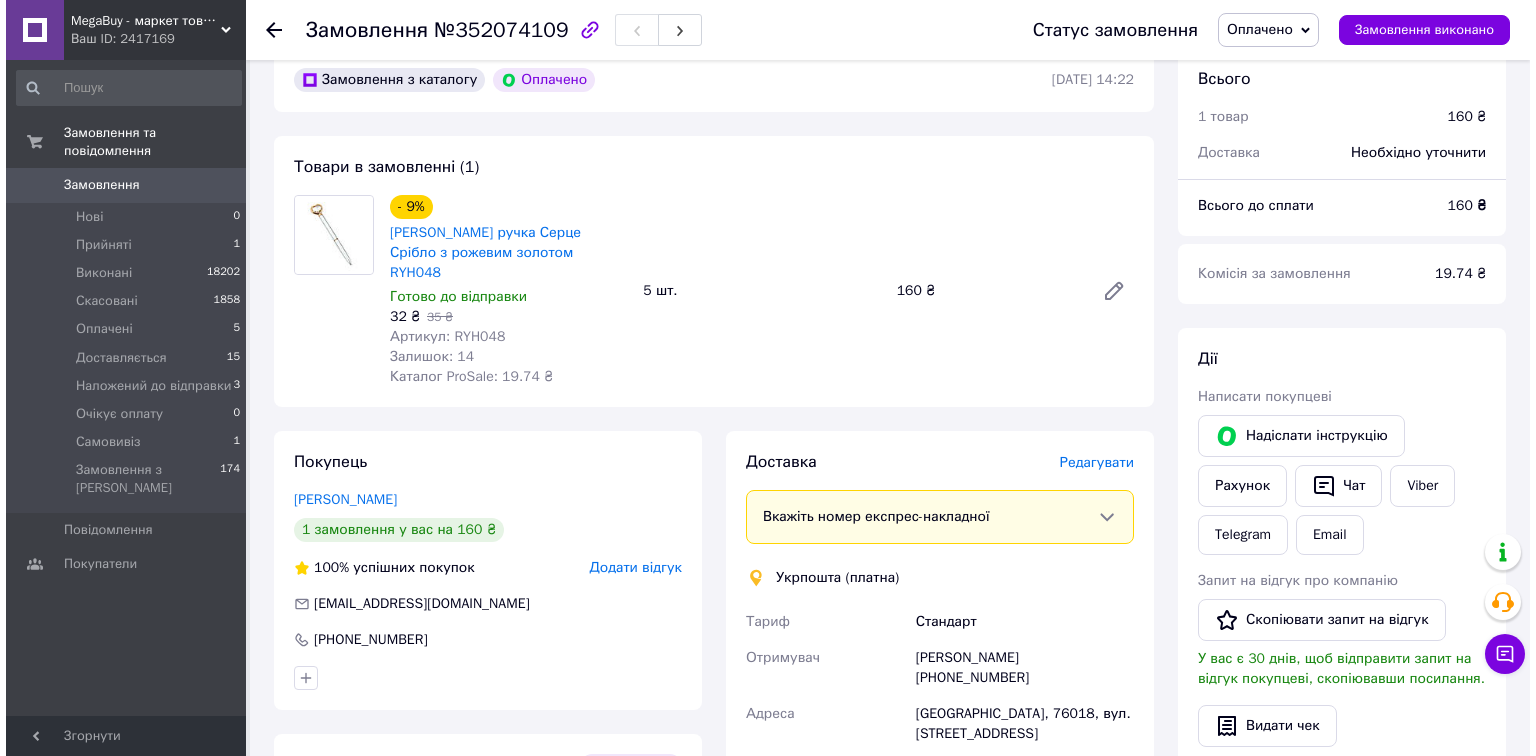 scroll, scrollTop: 240, scrollLeft: 0, axis: vertical 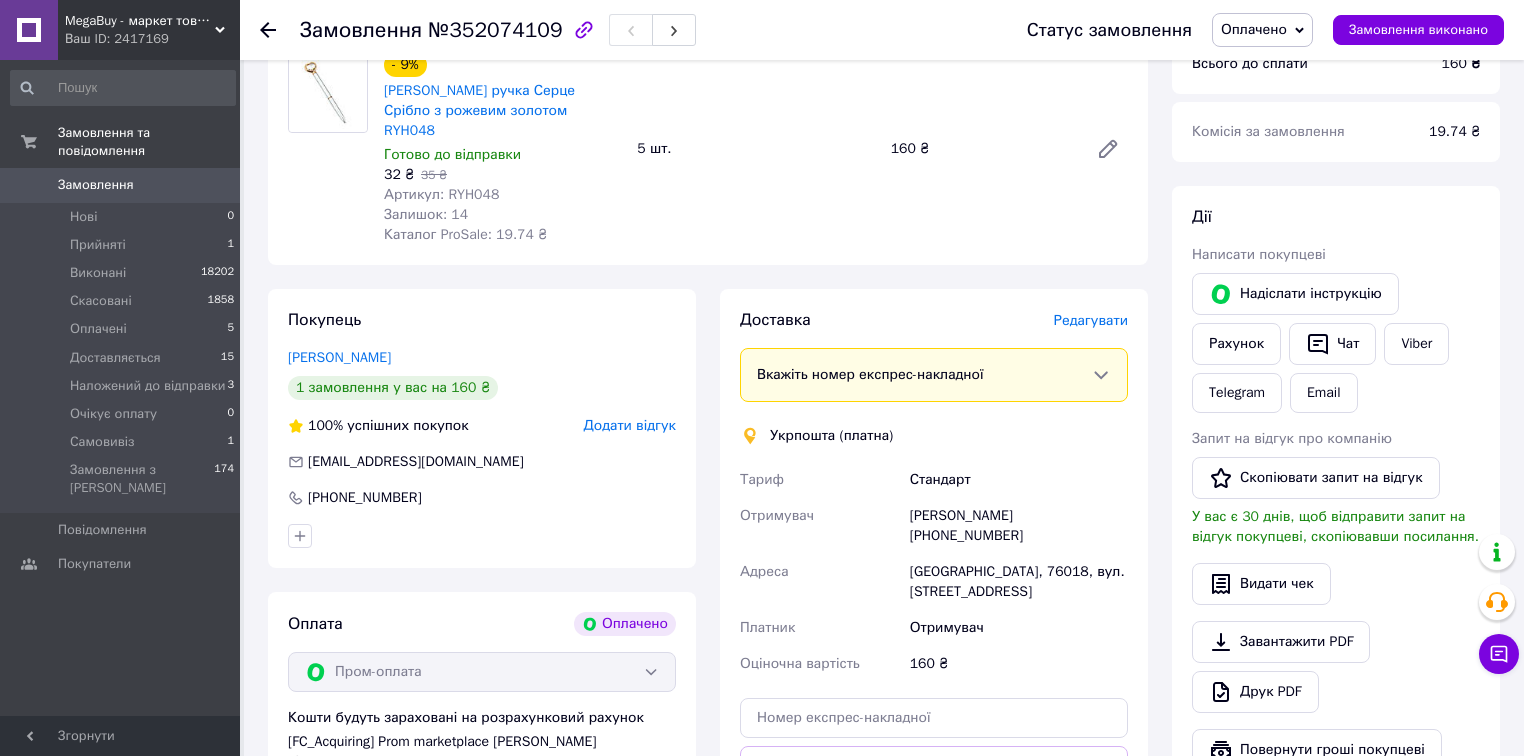 click on "Редагувати" at bounding box center (1091, 320) 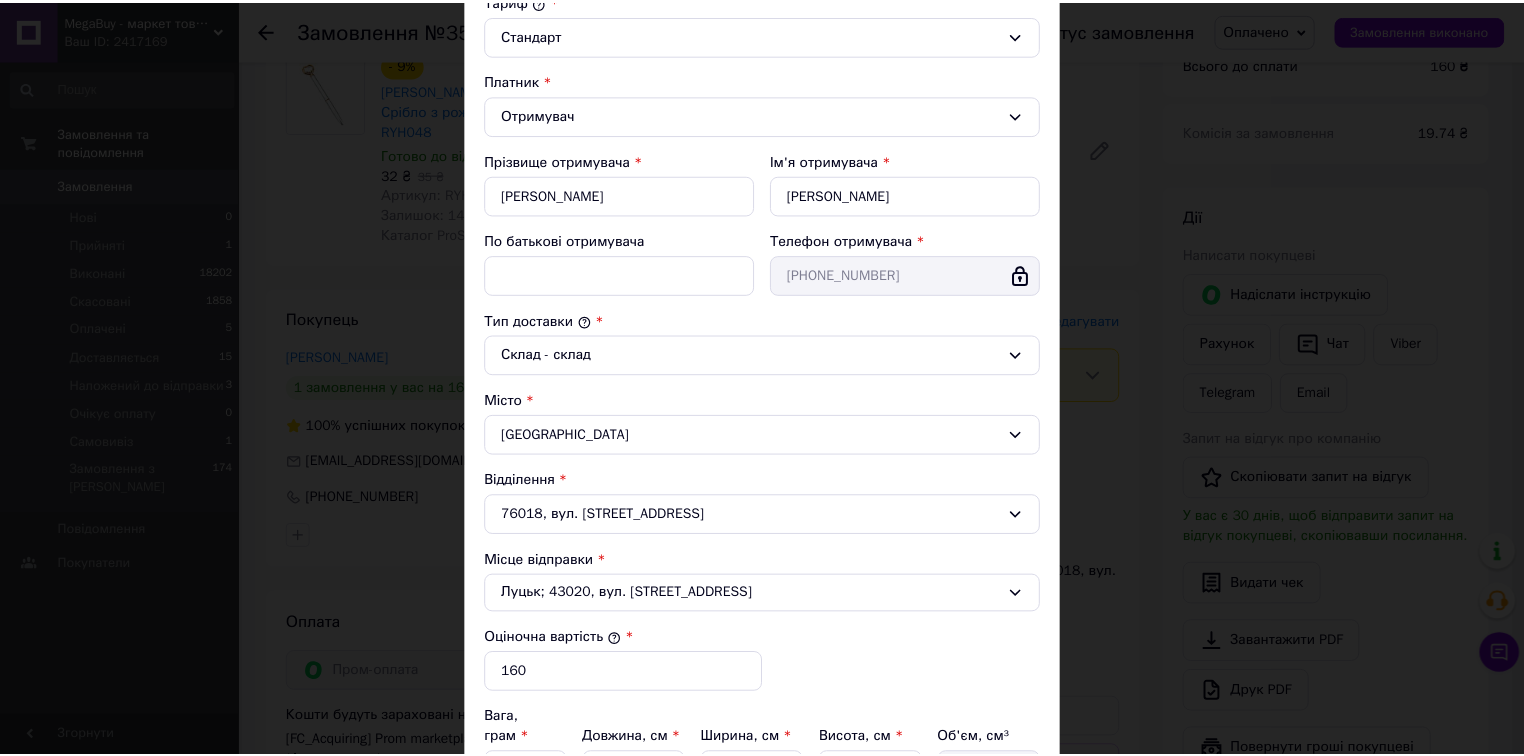 scroll, scrollTop: 490, scrollLeft: 0, axis: vertical 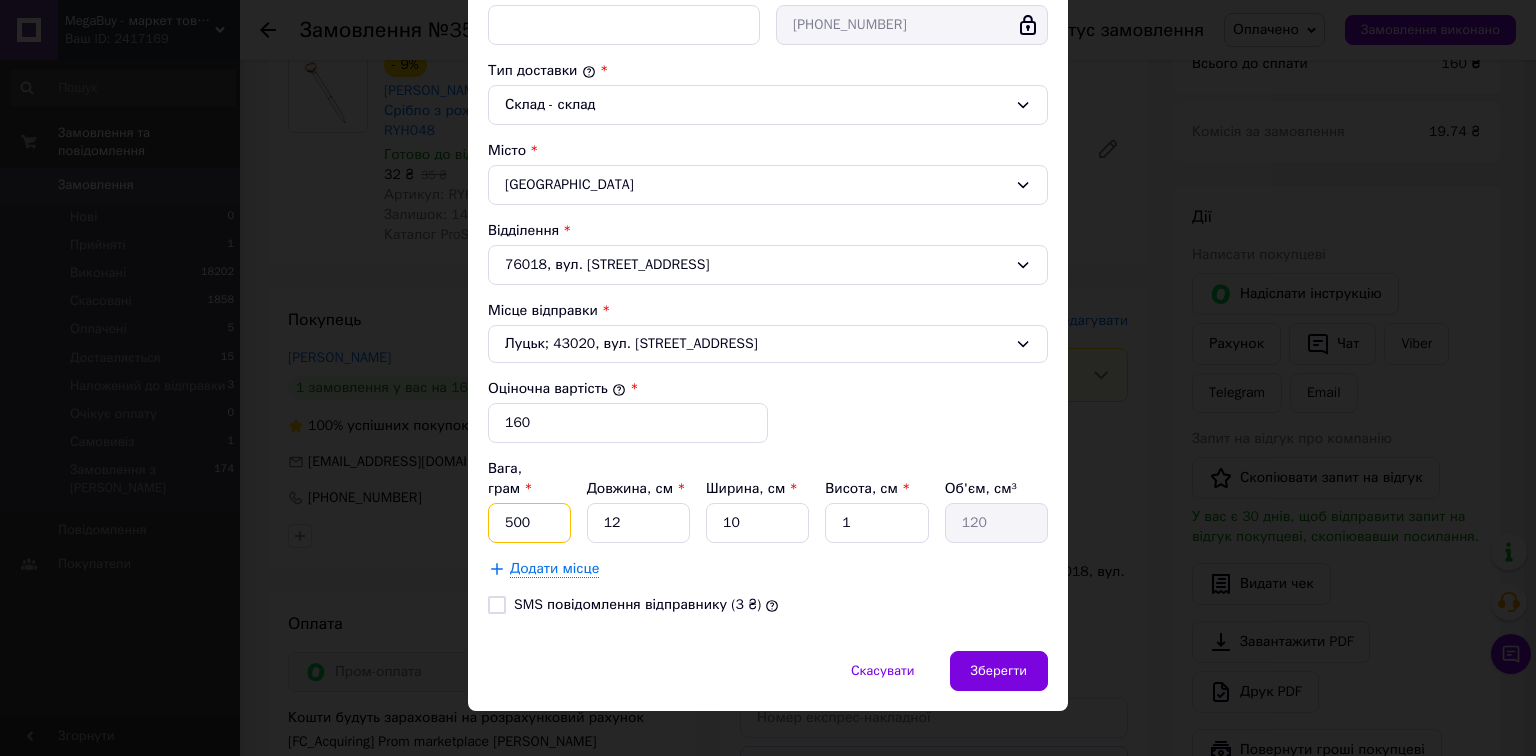 click on "500" at bounding box center (529, 523) 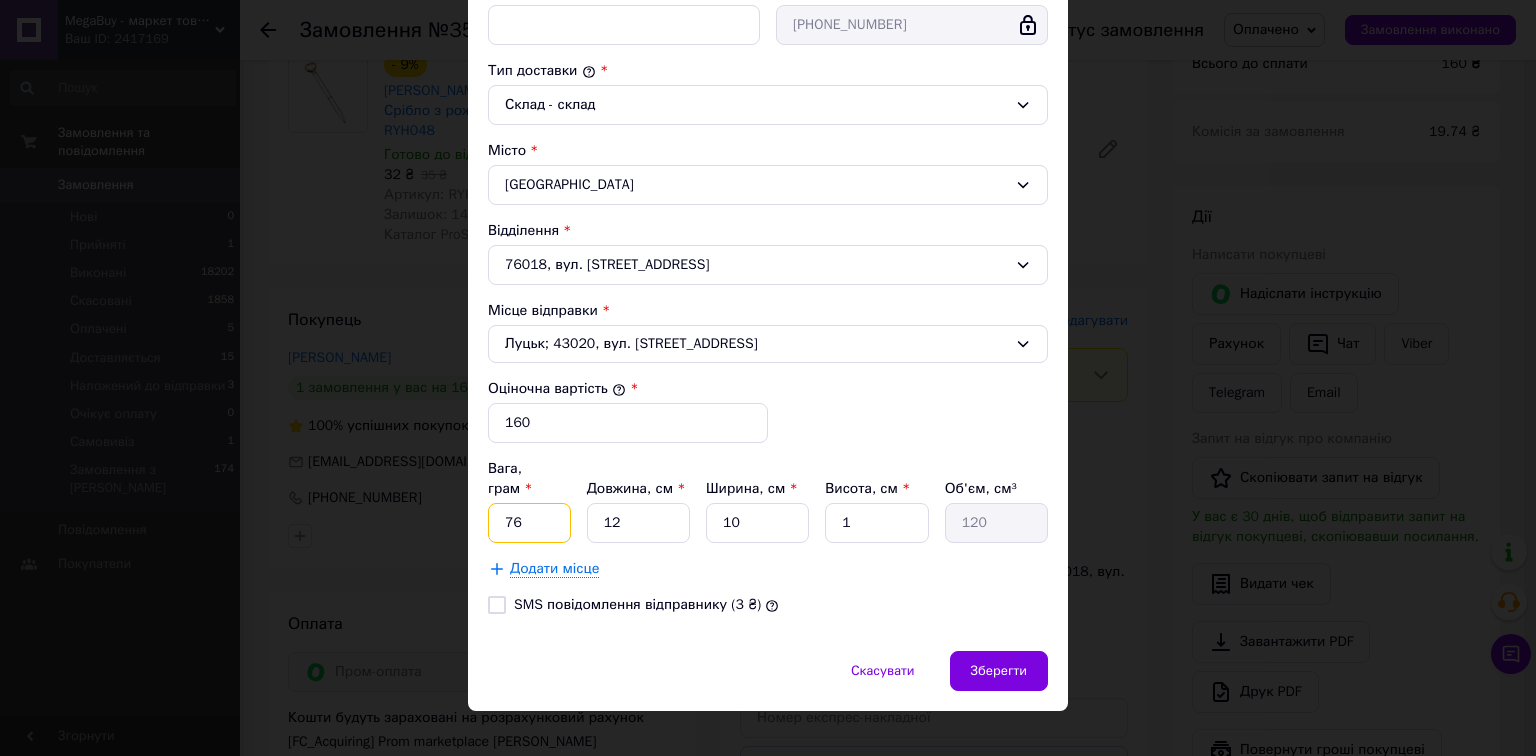 type on "76" 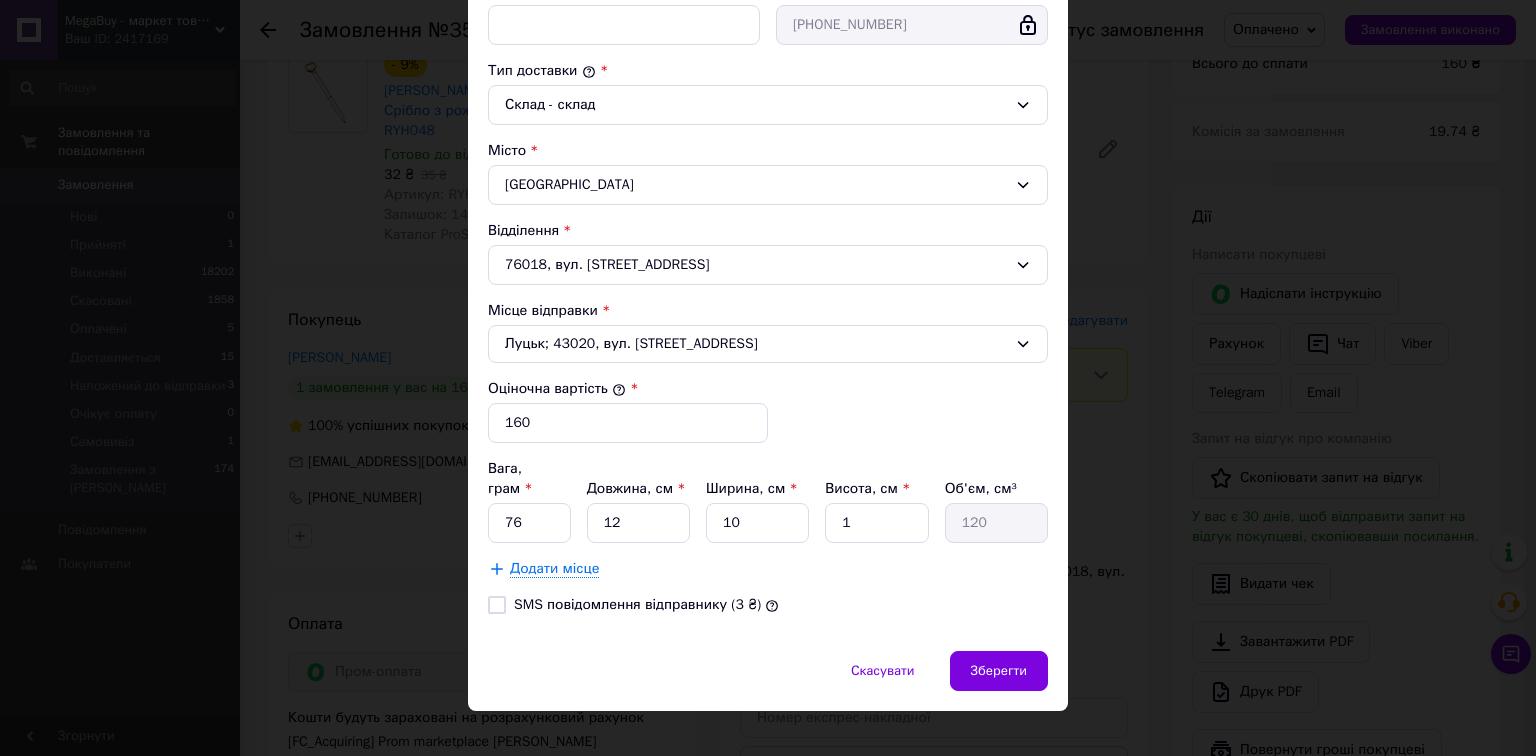drag, startPoint x: 852, startPoint y: 546, endPoint x: 1038, endPoint y: 682, distance: 230.417 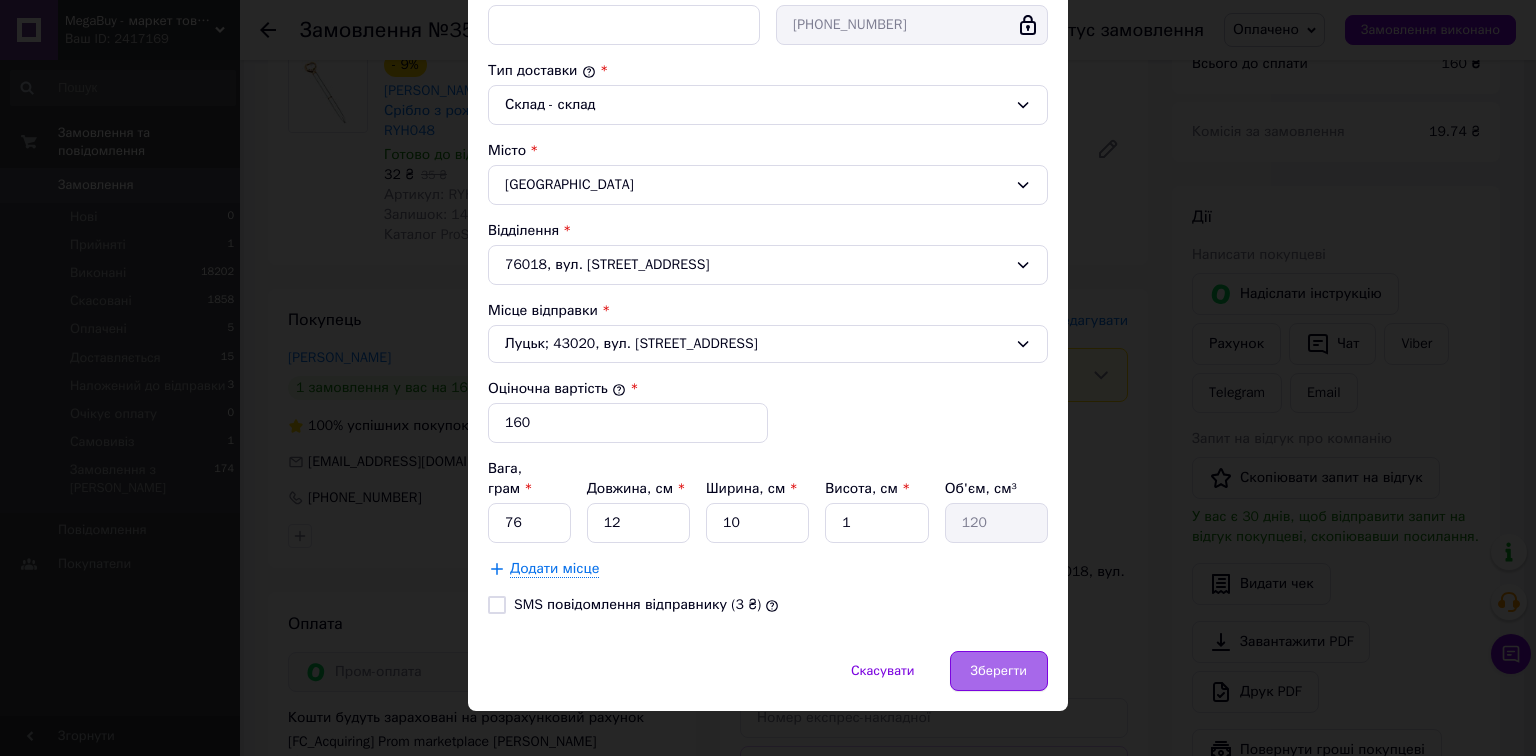 click on "Зберегти" at bounding box center (999, 671) 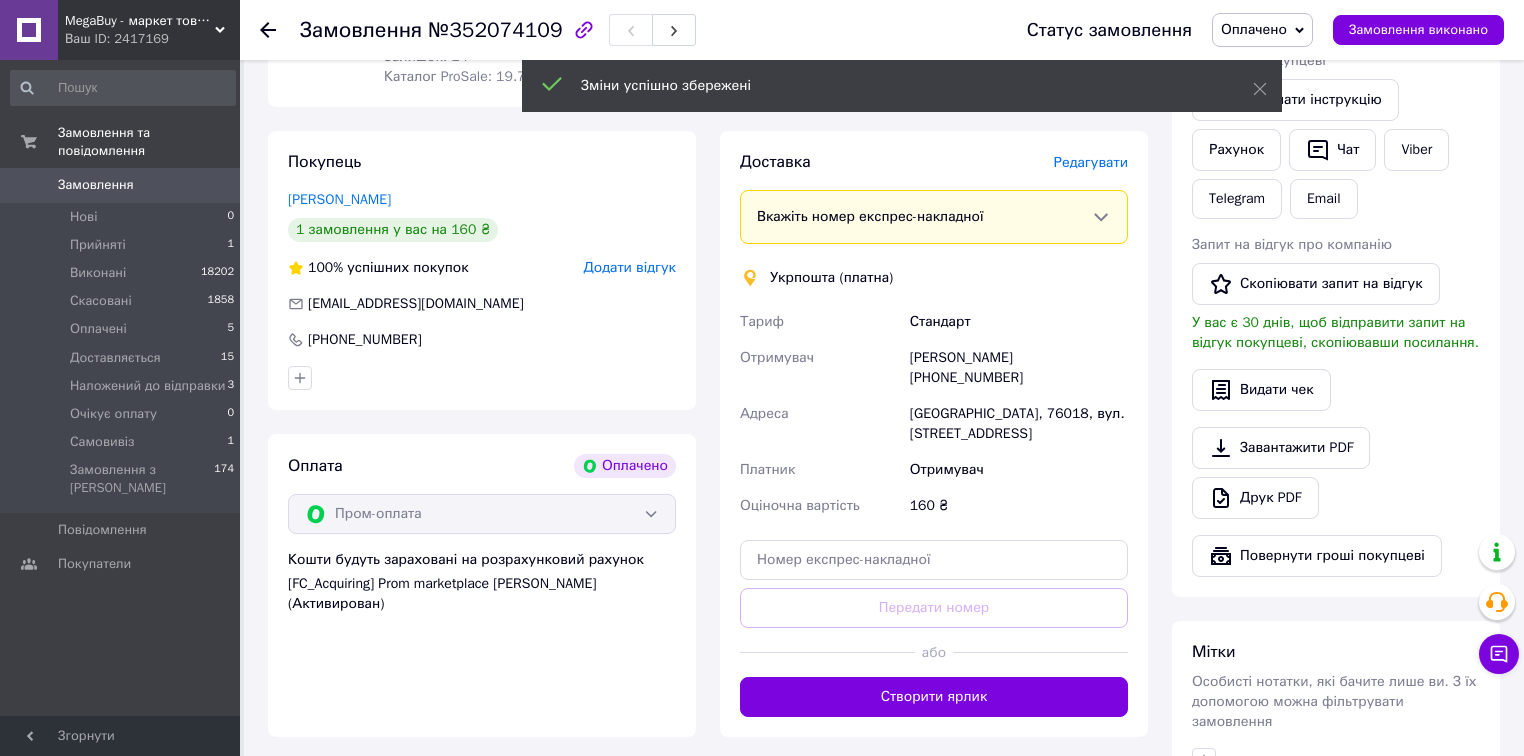 scroll, scrollTop: 400, scrollLeft: 0, axis: vertical 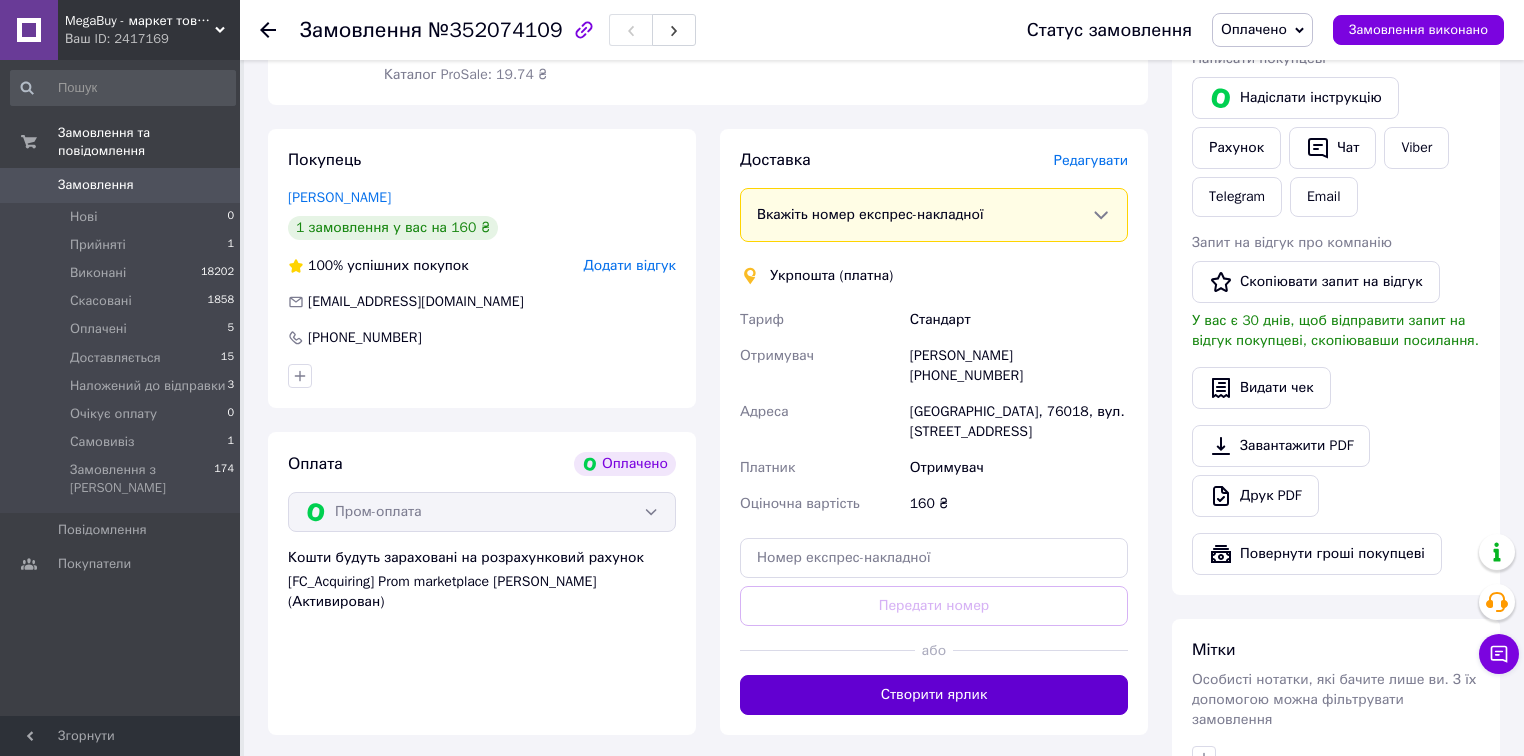 click on "Створити ярлик" at bounding box center [934, 695] 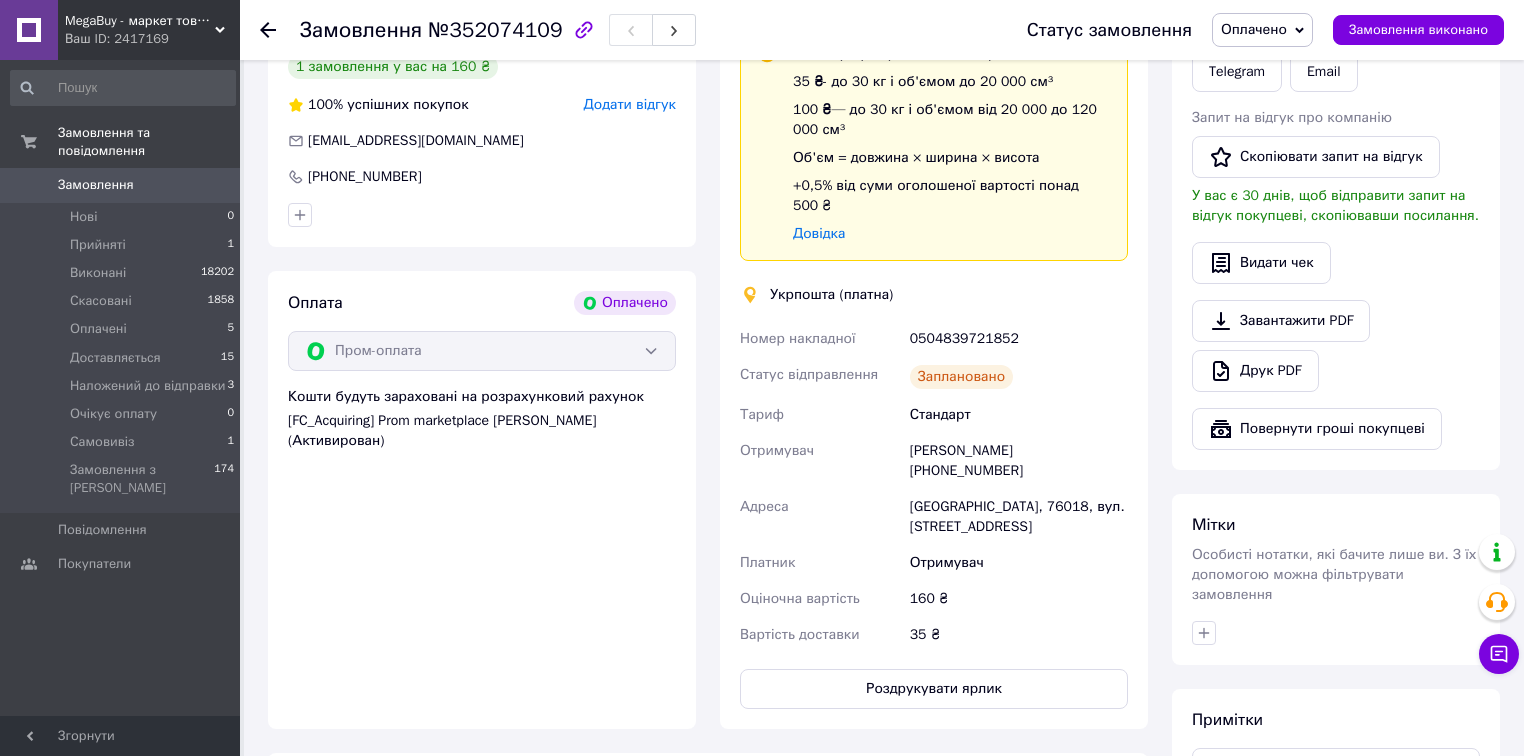 scroll, scrollTop: 560, scrollLeft: 0, axis: vertical 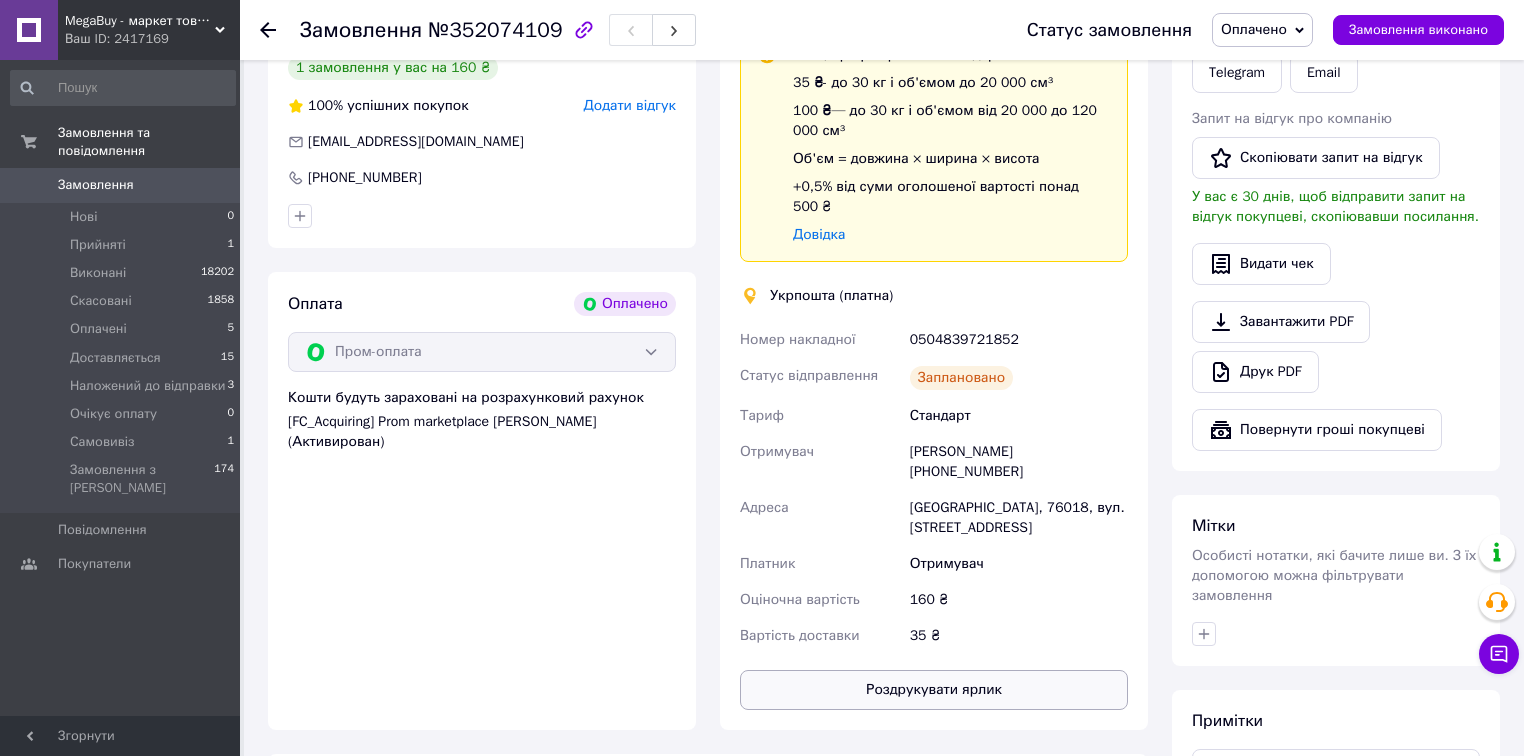 click on "Роздрукувати ярлик" at bounding box center [934, 690] 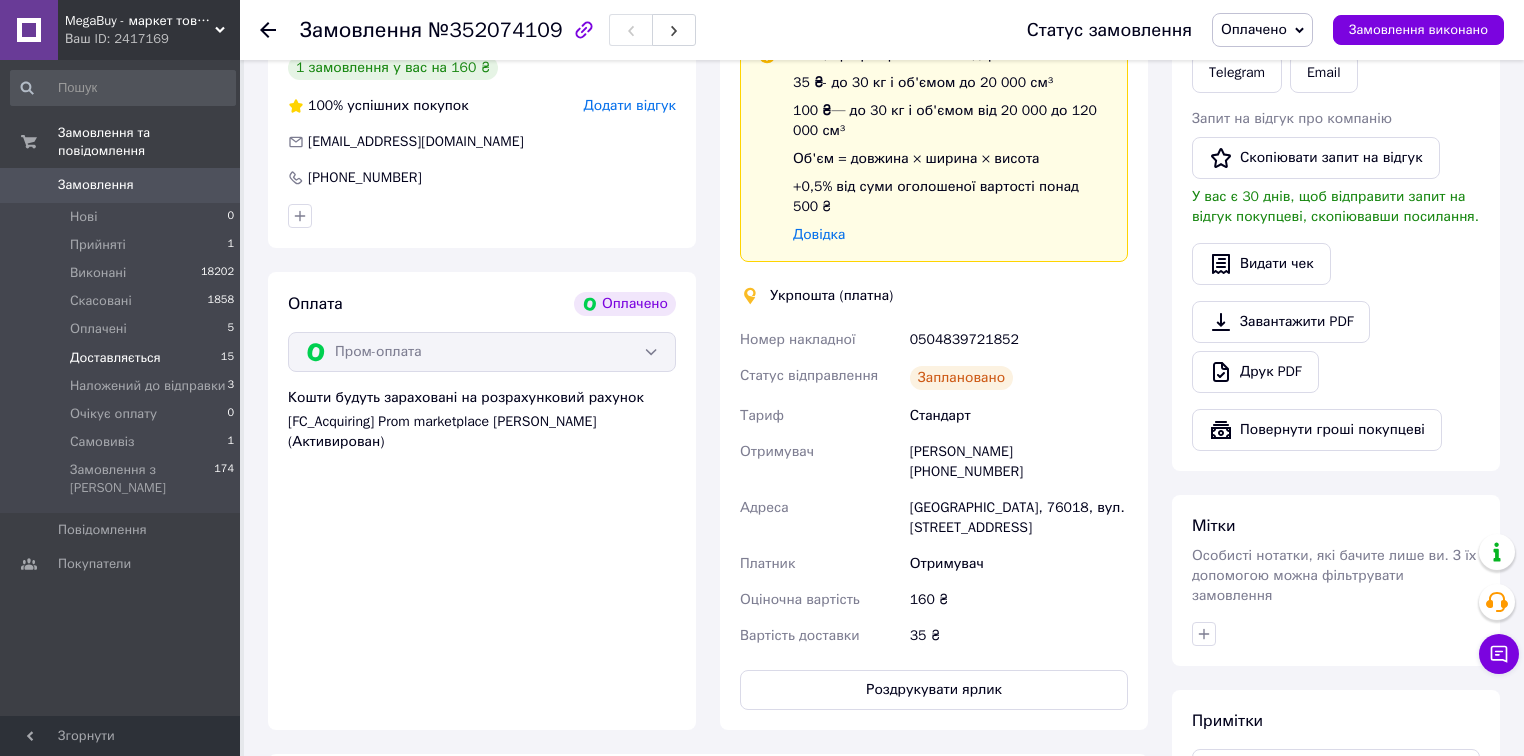 click on "Доставляється" at bounding box center [115, 358] 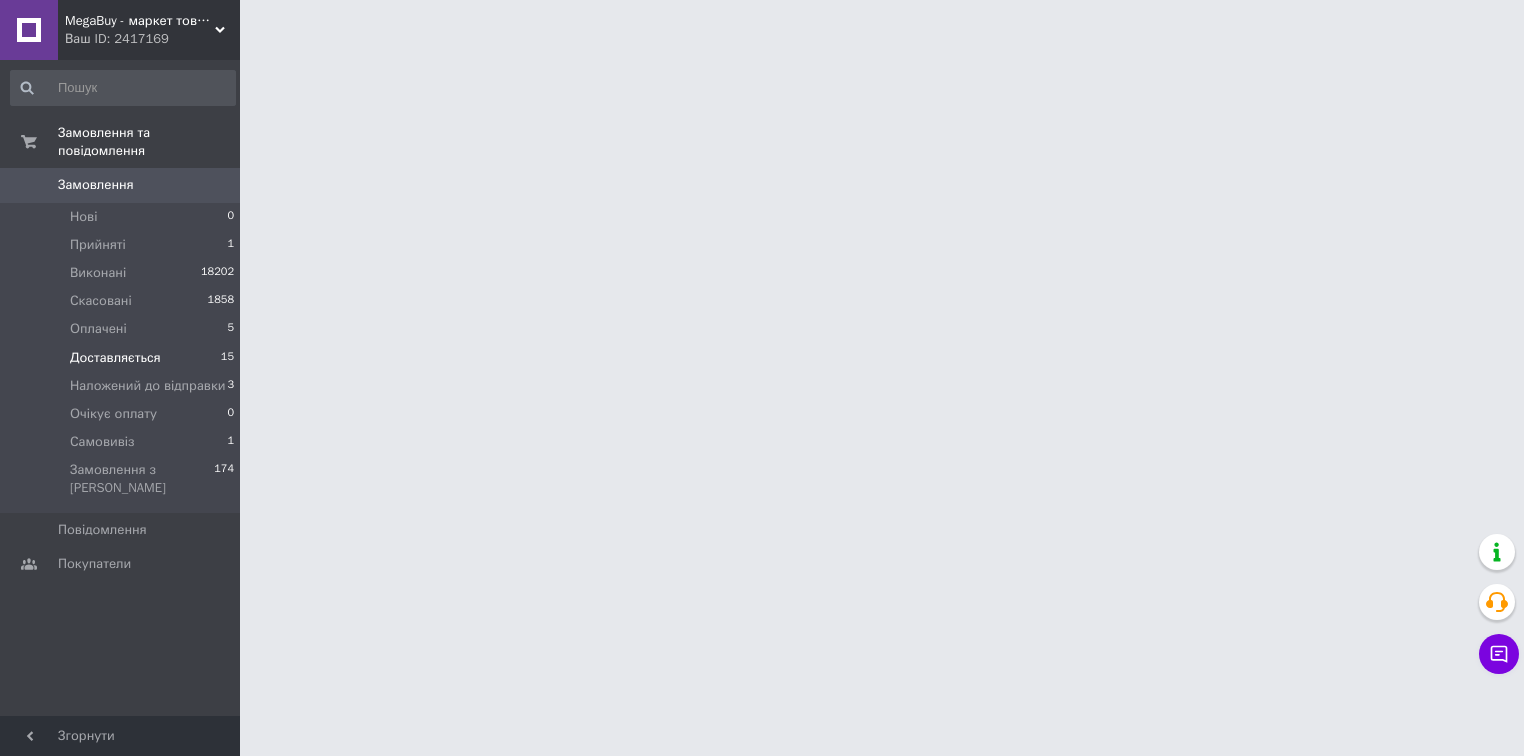 scroll, scrollTop: 0, scrollLeft: 0, axis: both 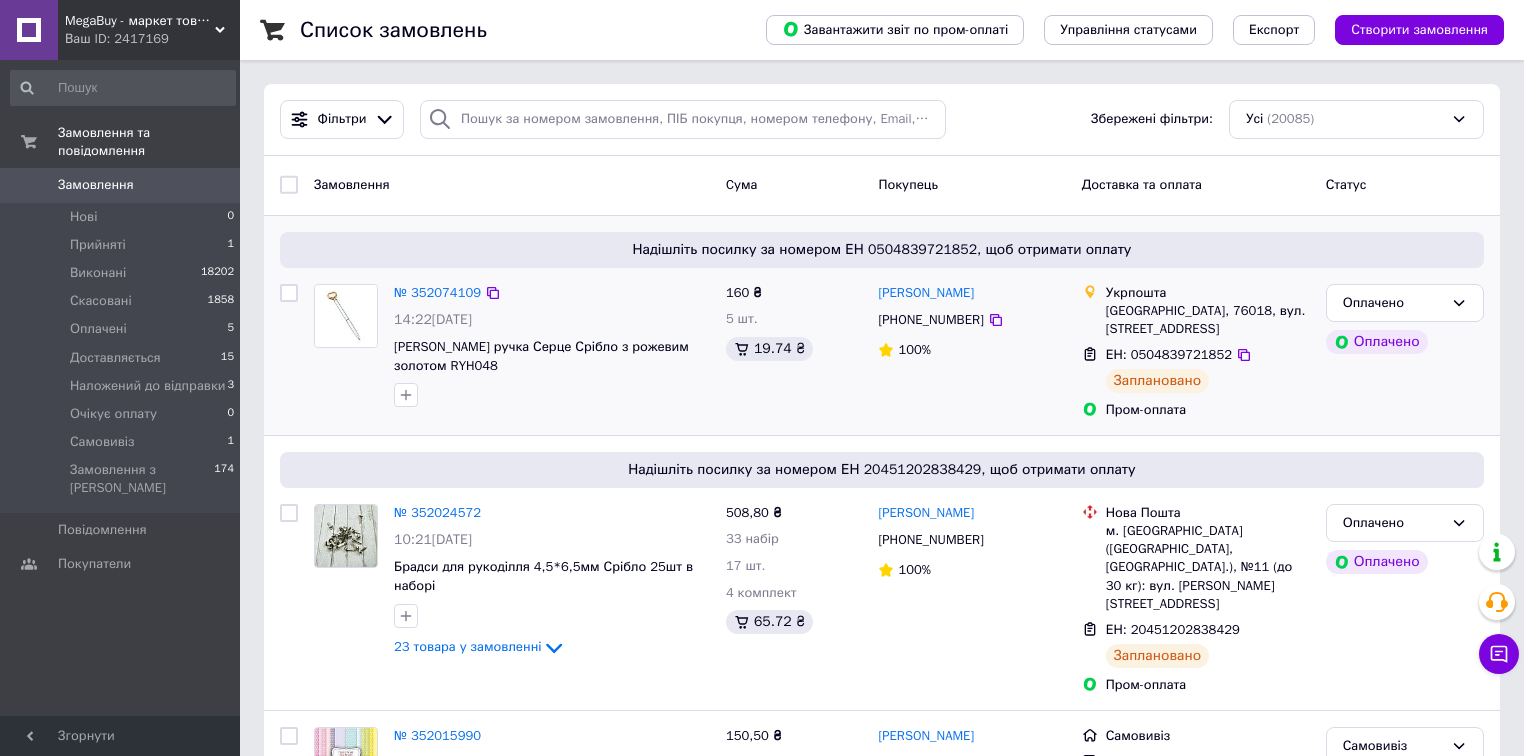 drag, startPoint x: 1228, startPoint y: 357, endPoint x: 1379, endPoint y: 324, distance: 154.5639 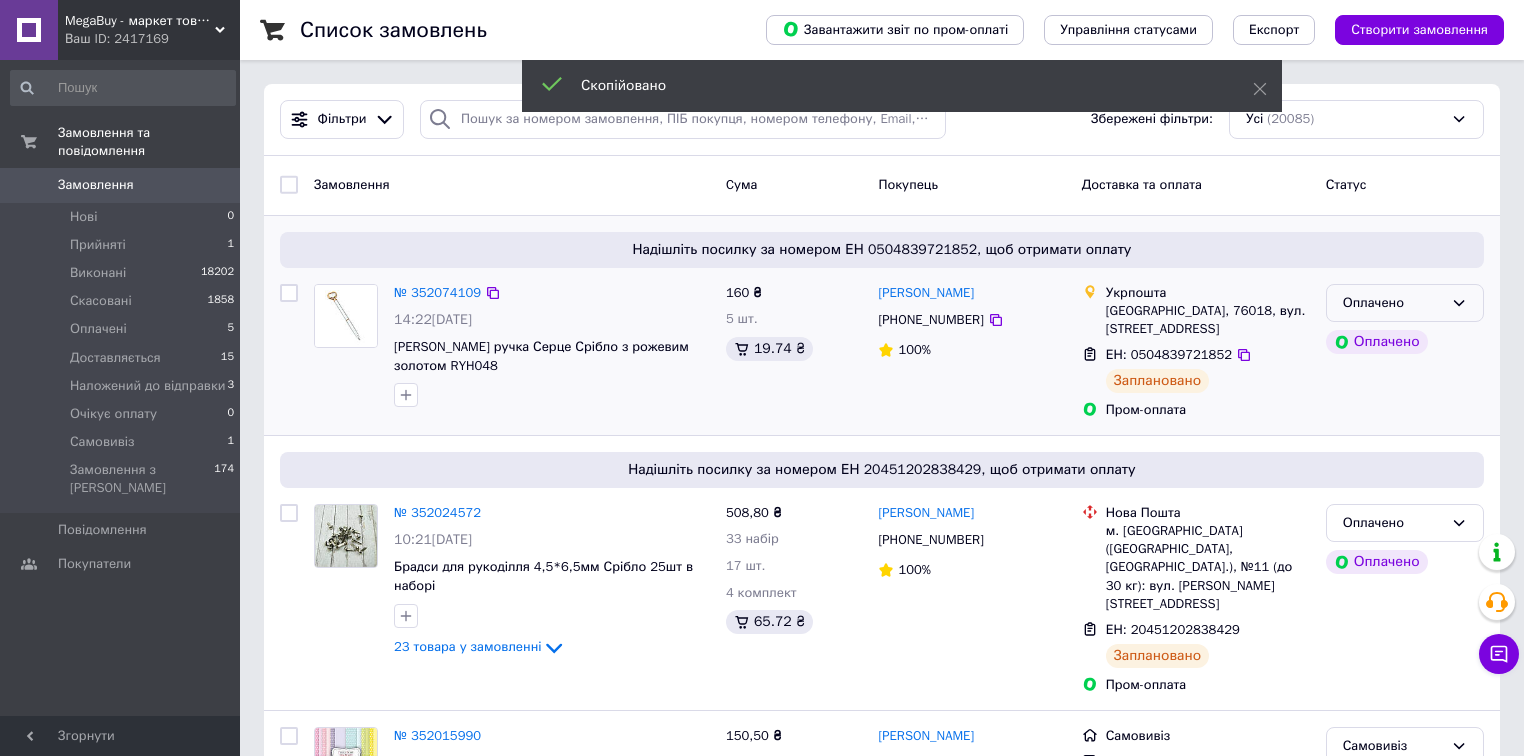 click on "Оплачено" at bounding box center [1393, 303] 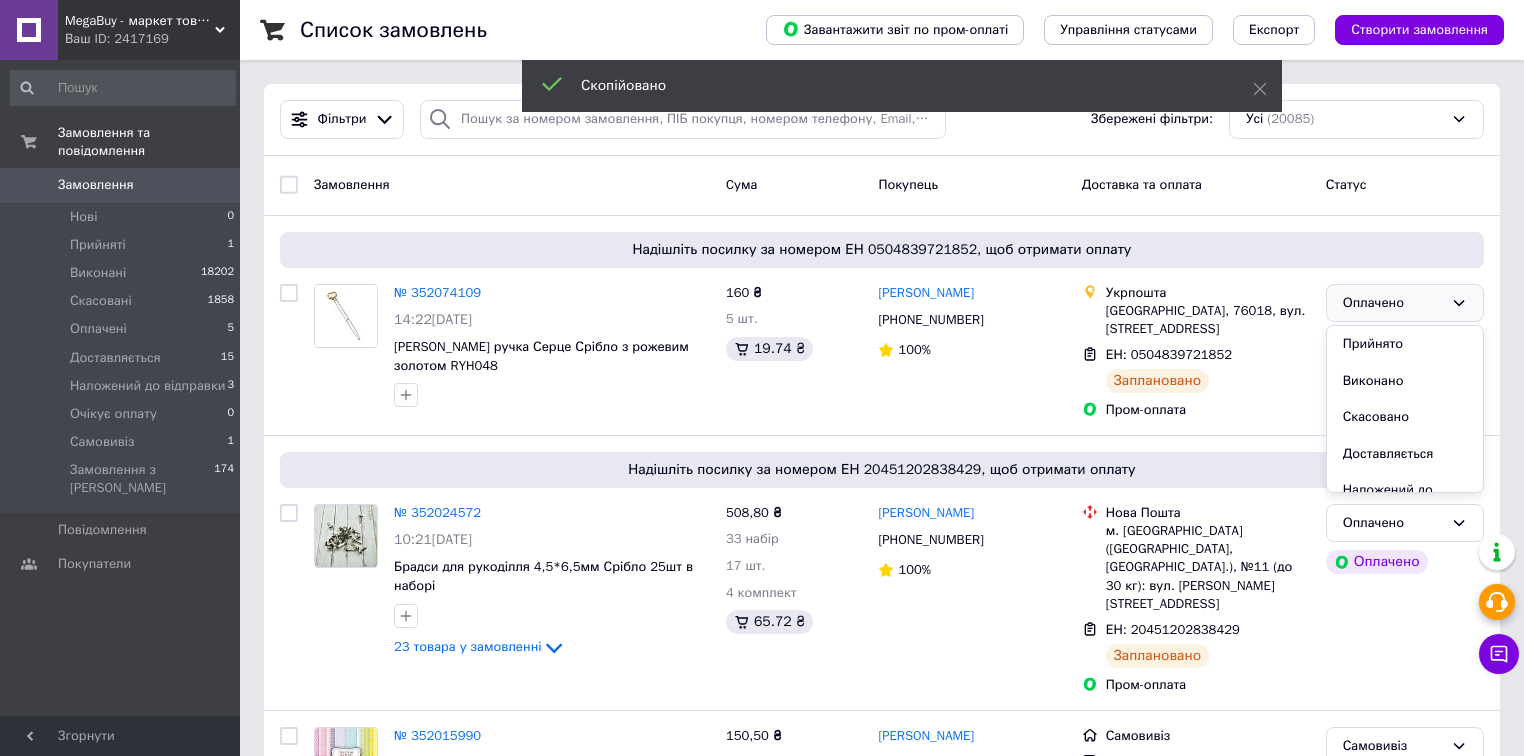 click on "Доставляється" at bounding box center [1405, 454] 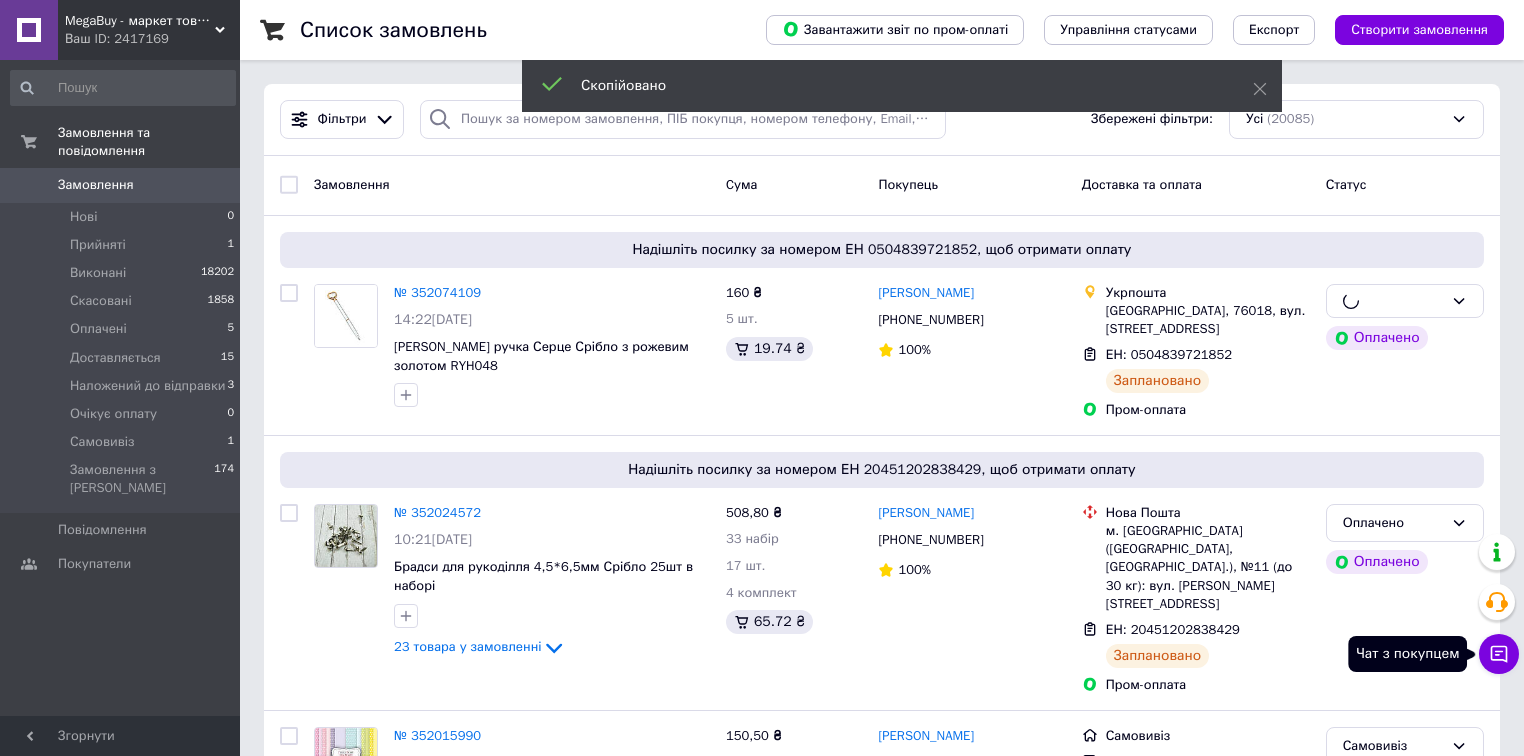 click 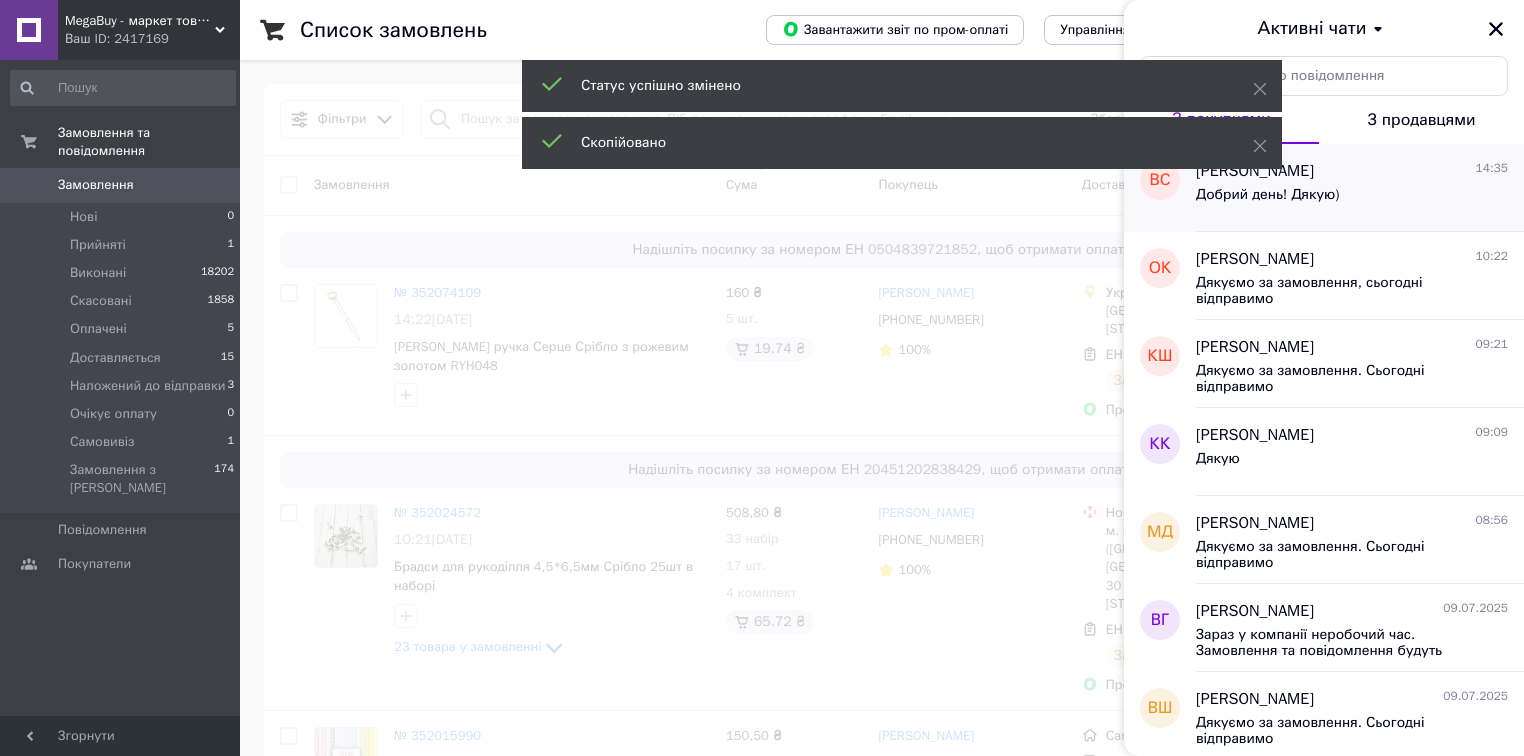 click on "Добрий день! Дякую)" at bounding box center (1352, 199) 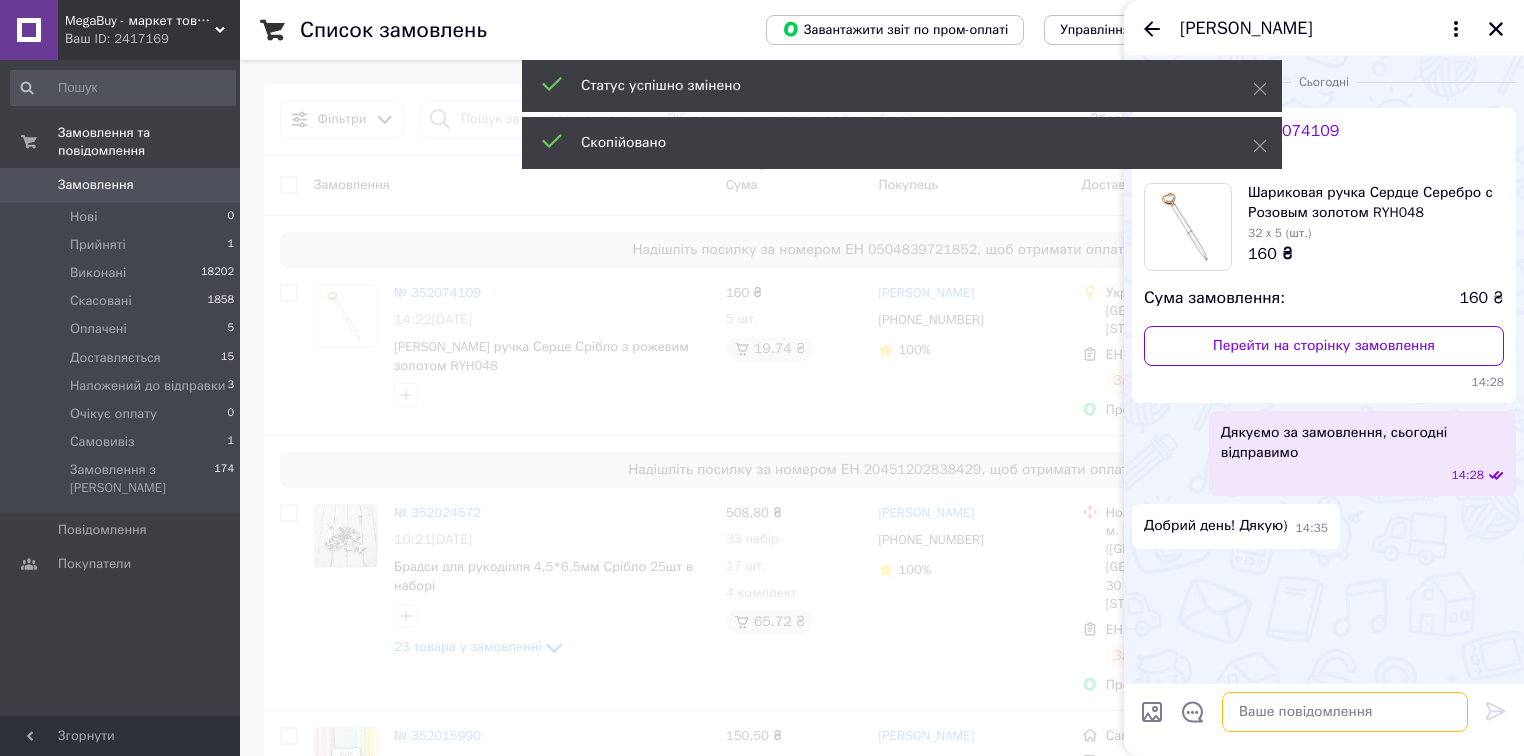 drag, startPoint x: 1403, startPoint y: 718, endPoint x: 1399, endPoint y: 708, distance: 10.770329 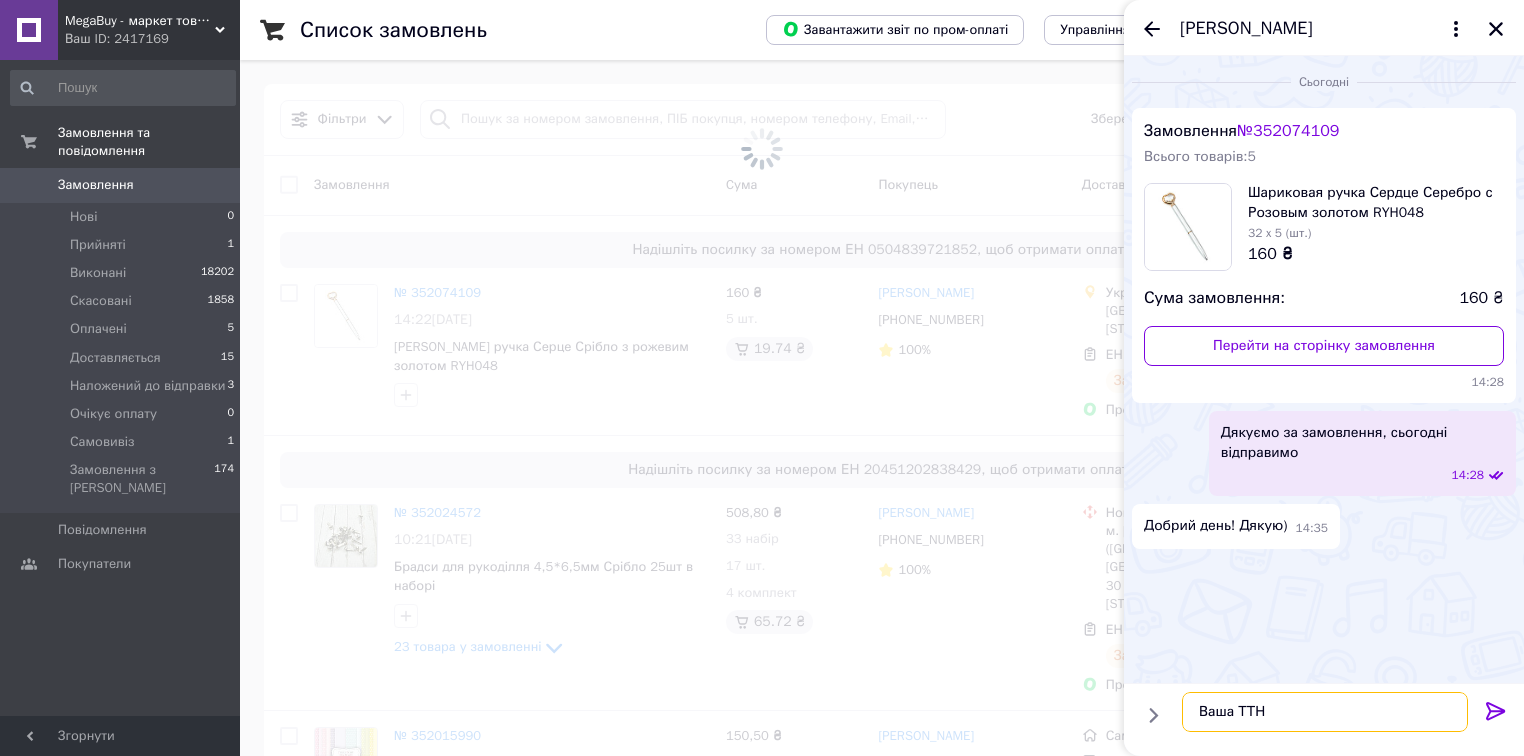 paste on "0504839721852" 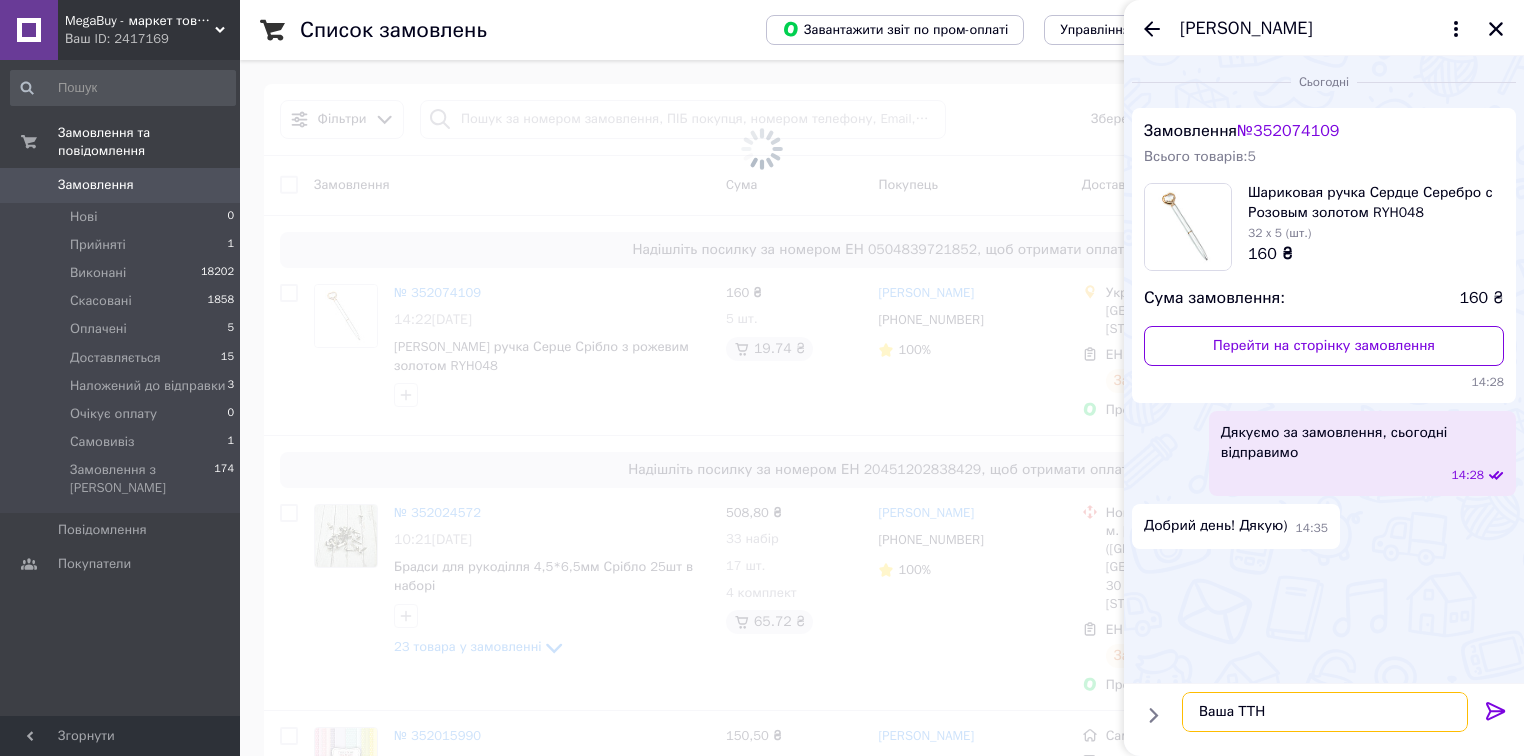 type on "Ваша ТТН 0504839721852" 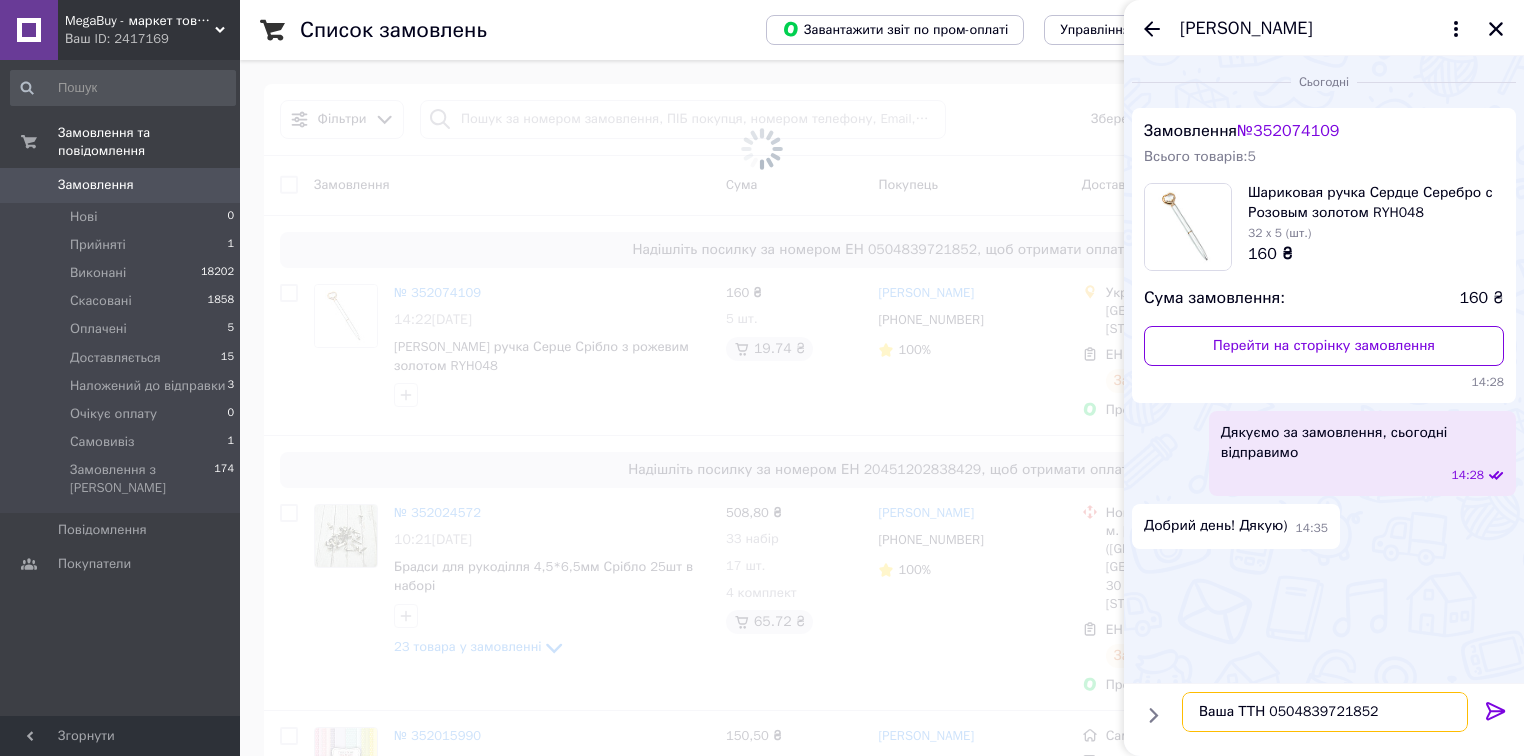 type 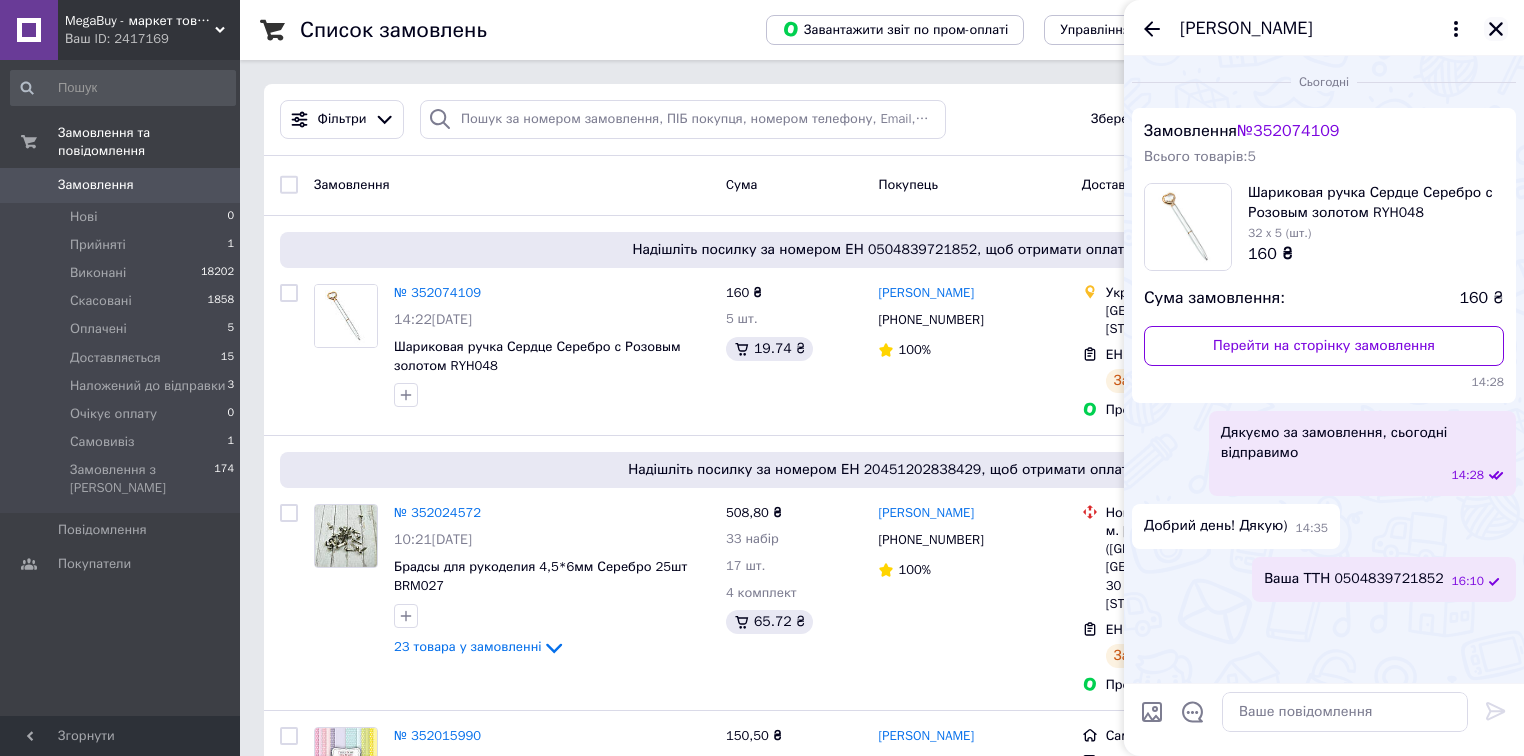 click 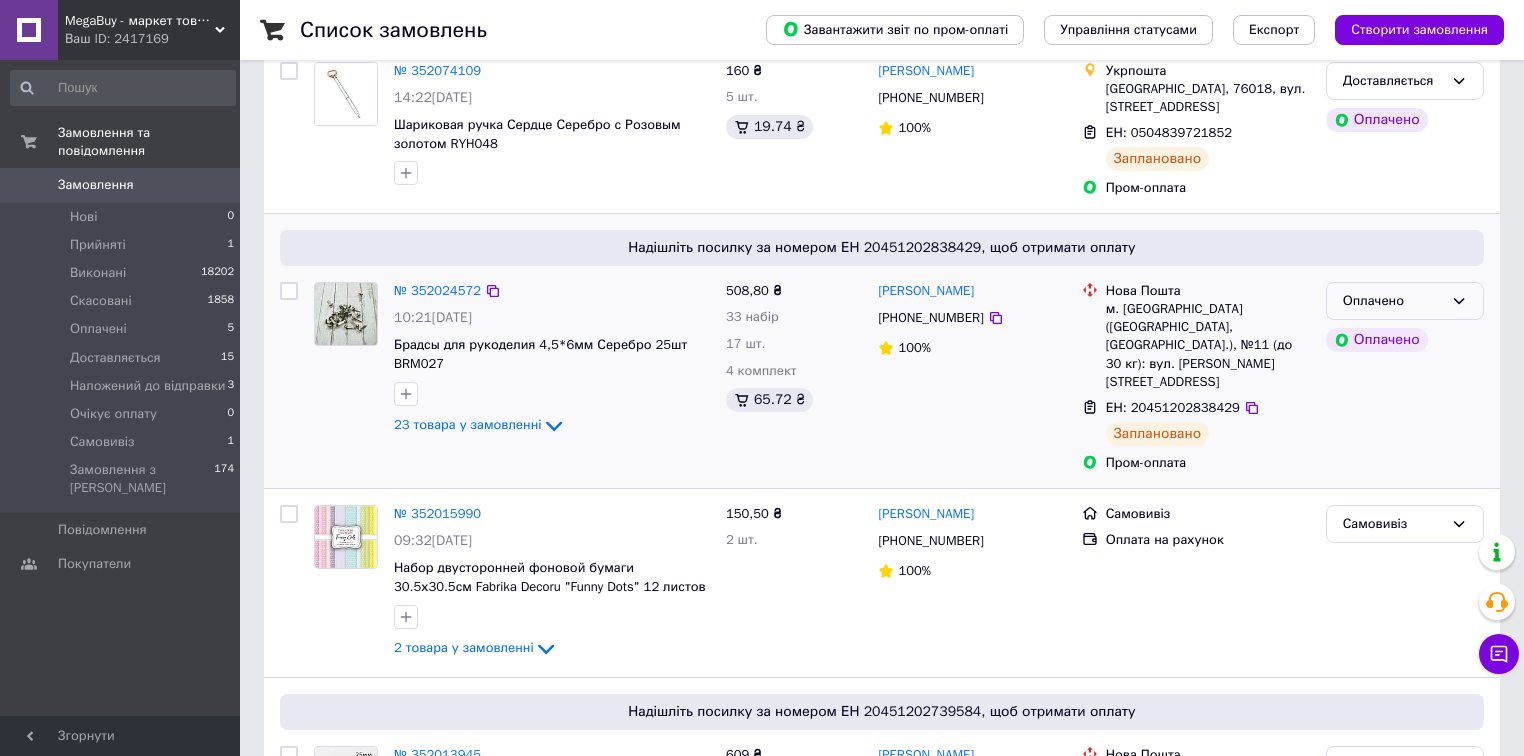 scroll, scrollTop: 240, scrollLeft: 0, axis: vertical 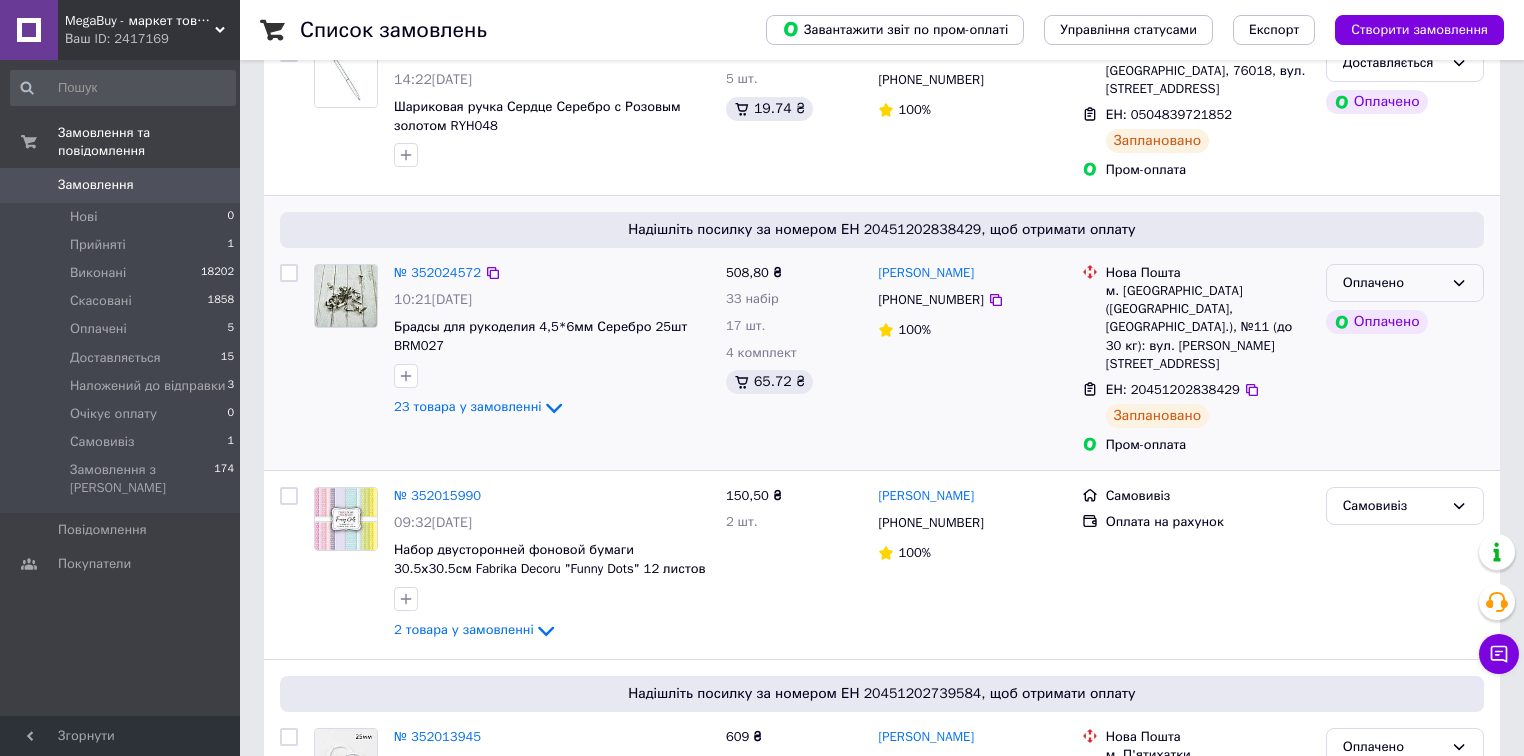 click 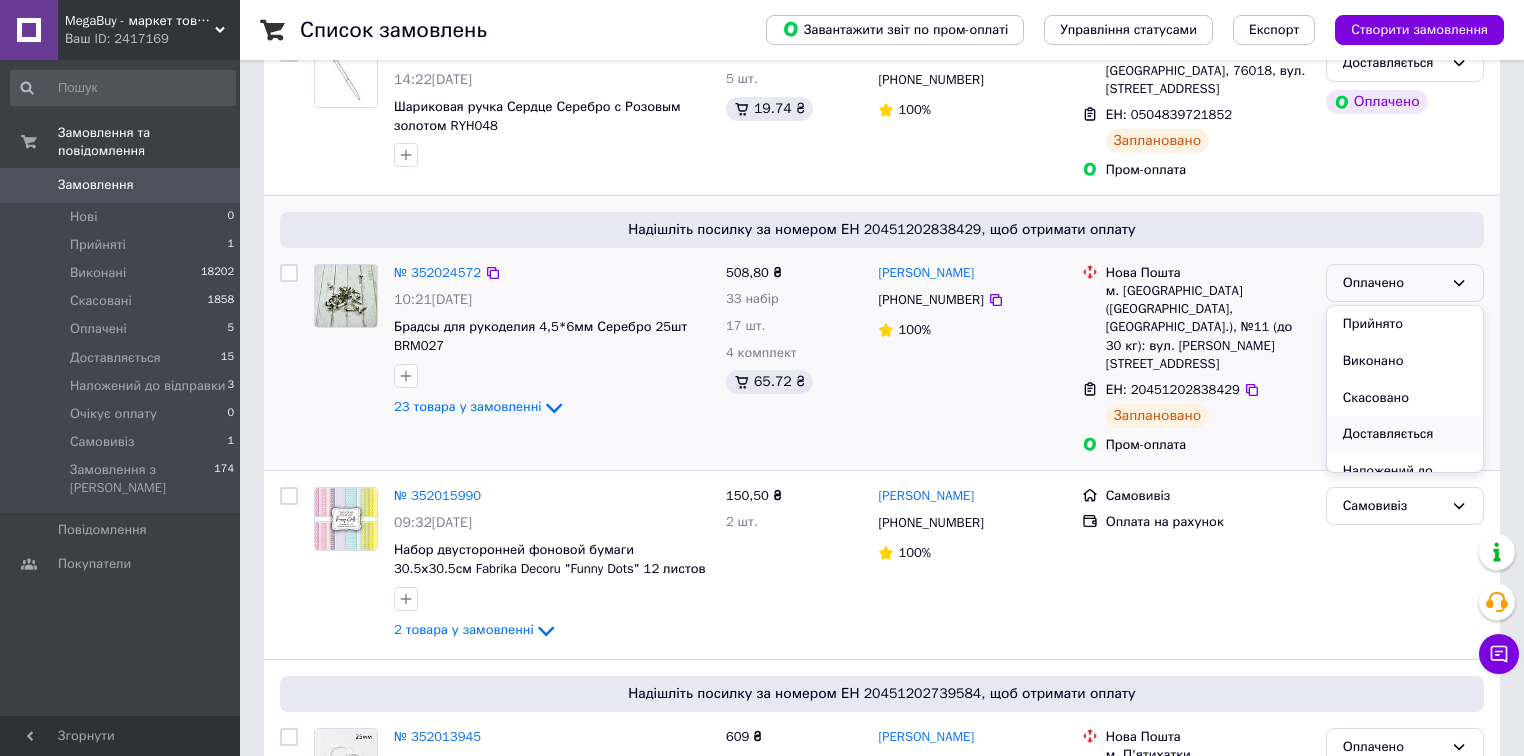 click on "Доставляється" at bounding box center (1405, 434) 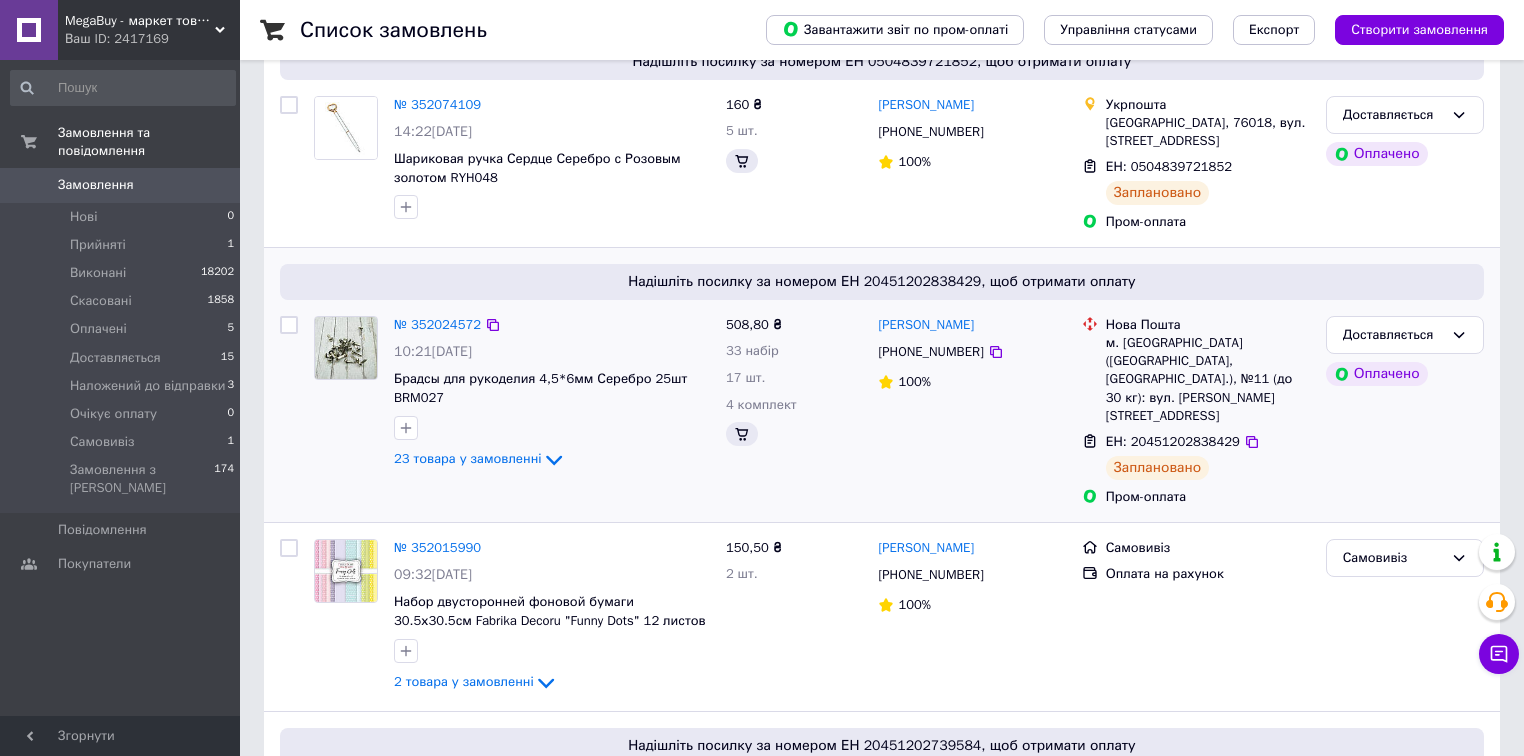 scroll, scrollTop: 240, scrollLeft: 0, axis: vertical 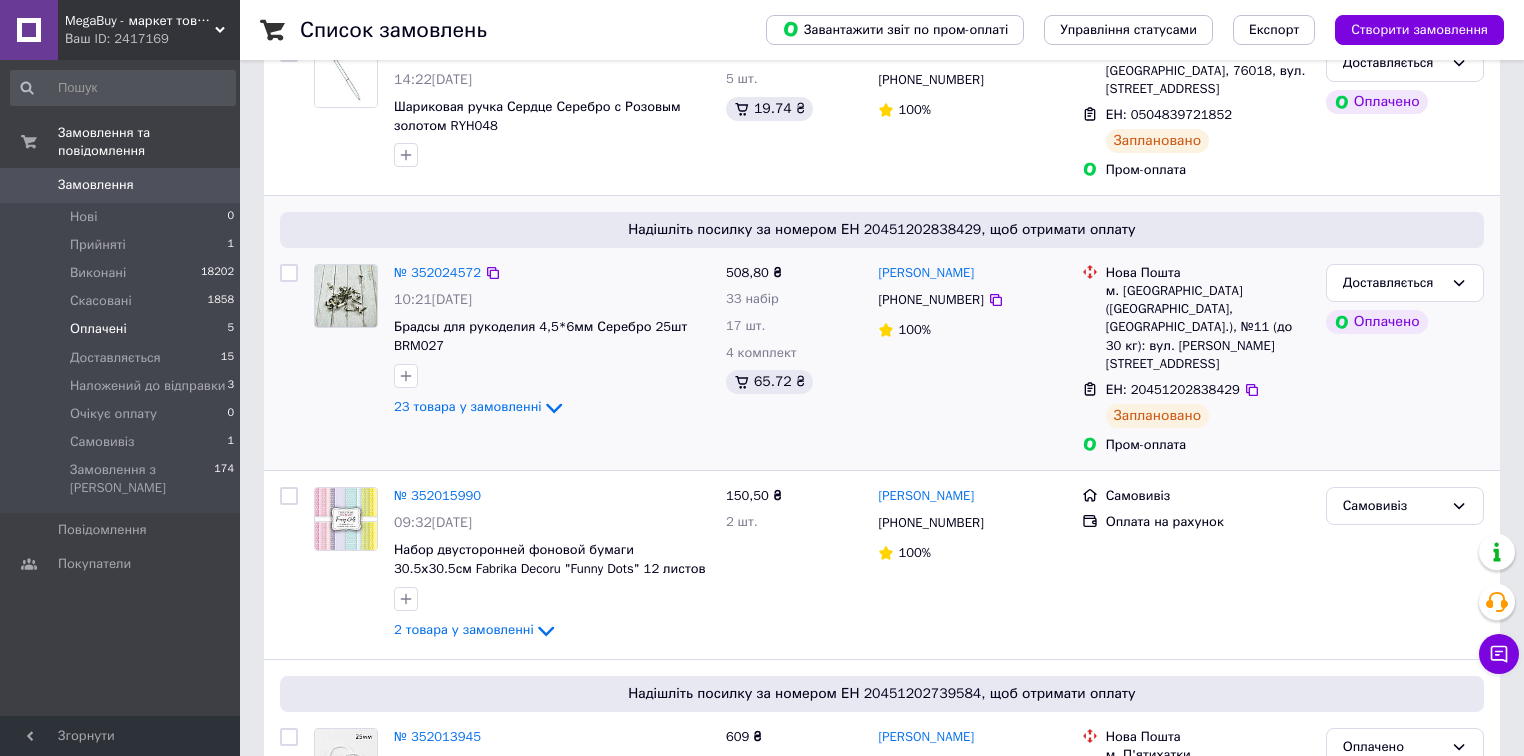 click on "Оплачені" at bounding box center [98, 329] 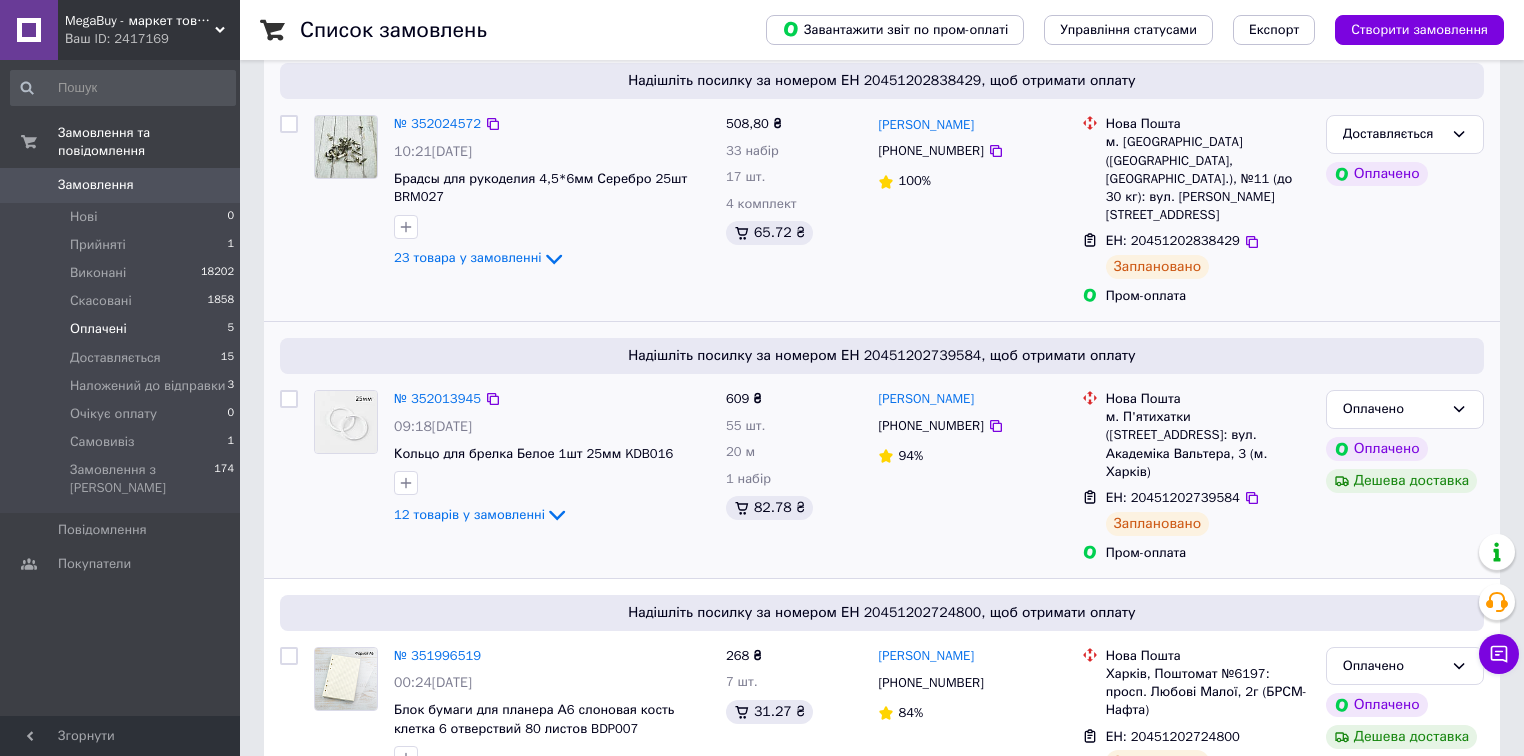 scroll, scrollTop: 320, scrollLeft: 0, axis: vertical 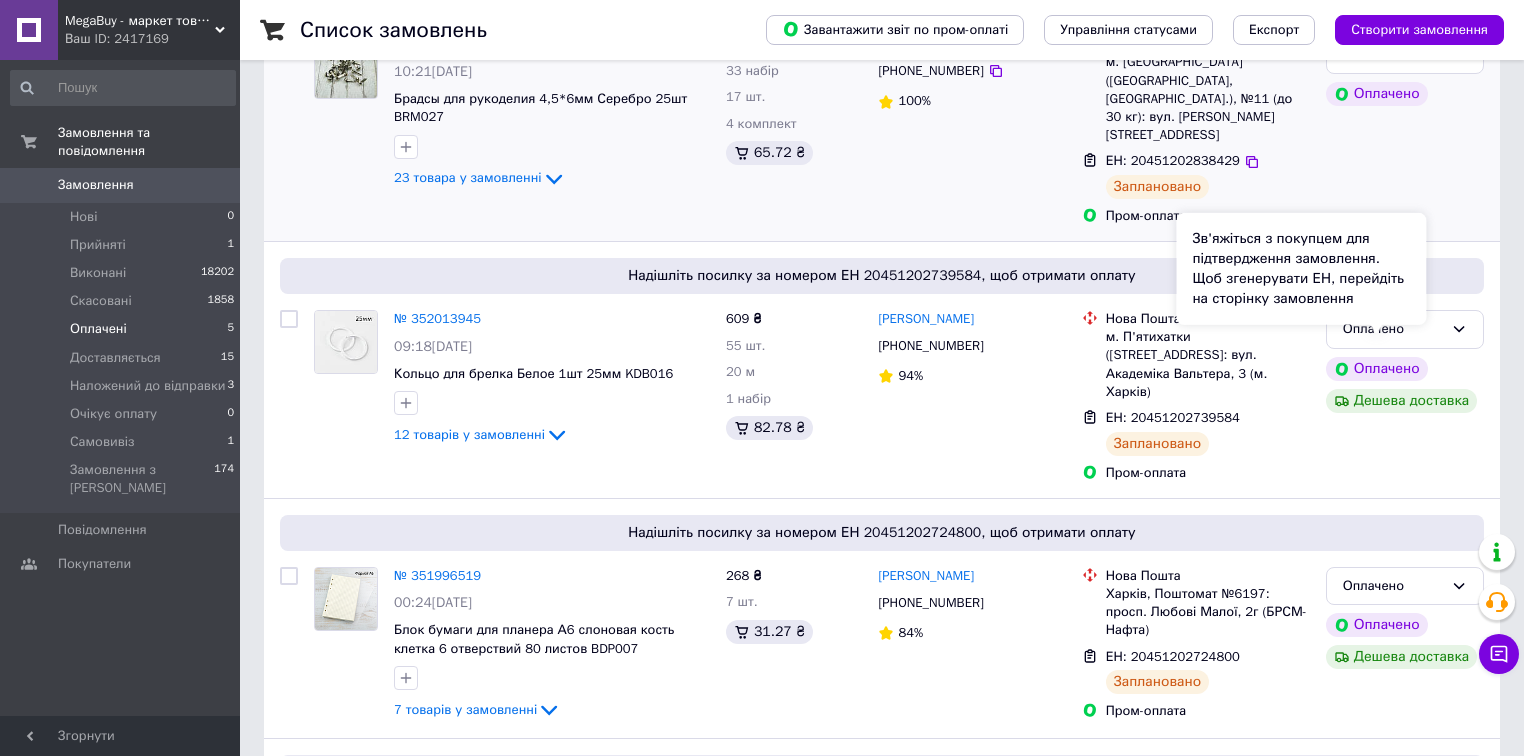 click on "Зв'яжіться з покупцем для підтвердження замовлення.
Щоб згенерувати ЕН, перейдіть на сторінку замовлення" at bounding box center (1301, 269) 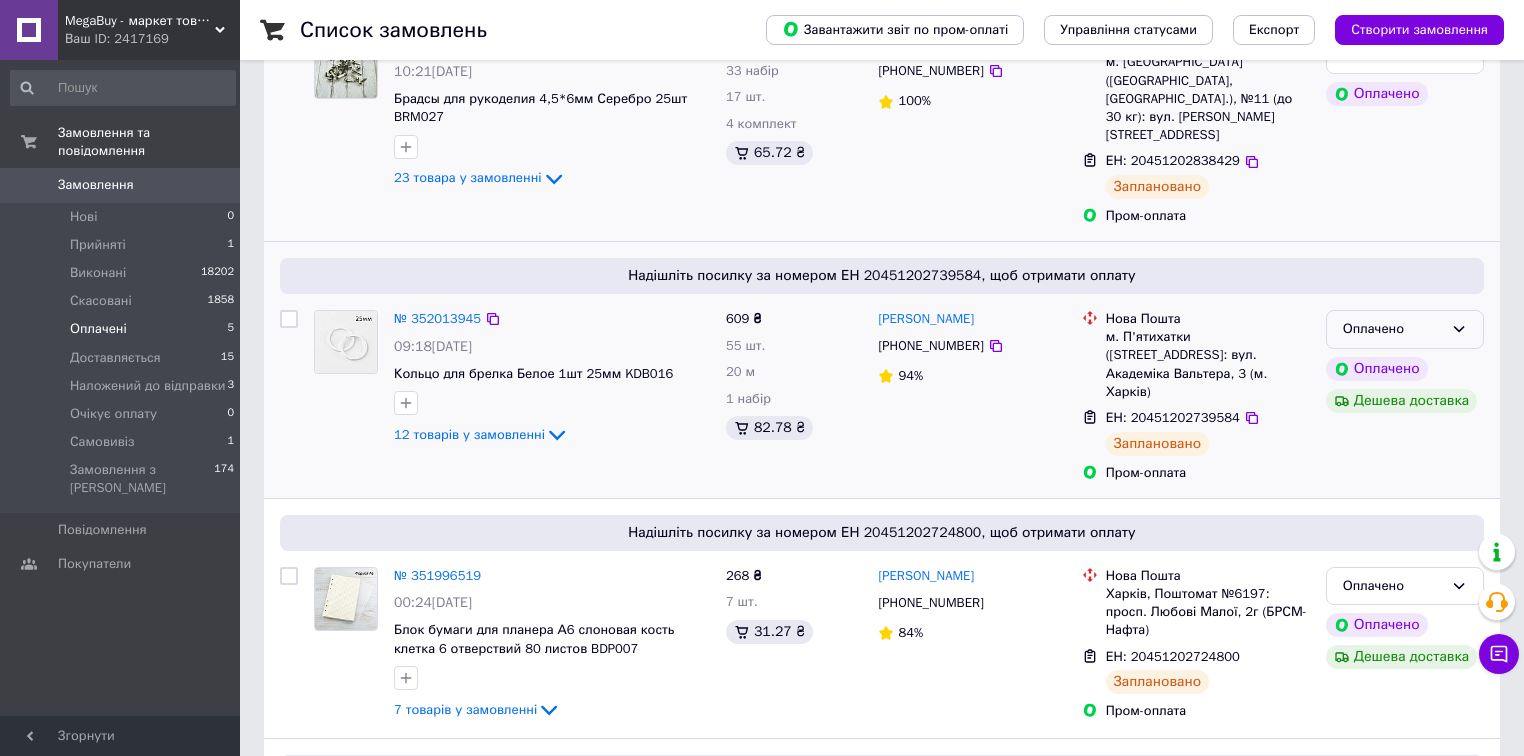 click on "Оплачено" at bounding box center (1393, 329) 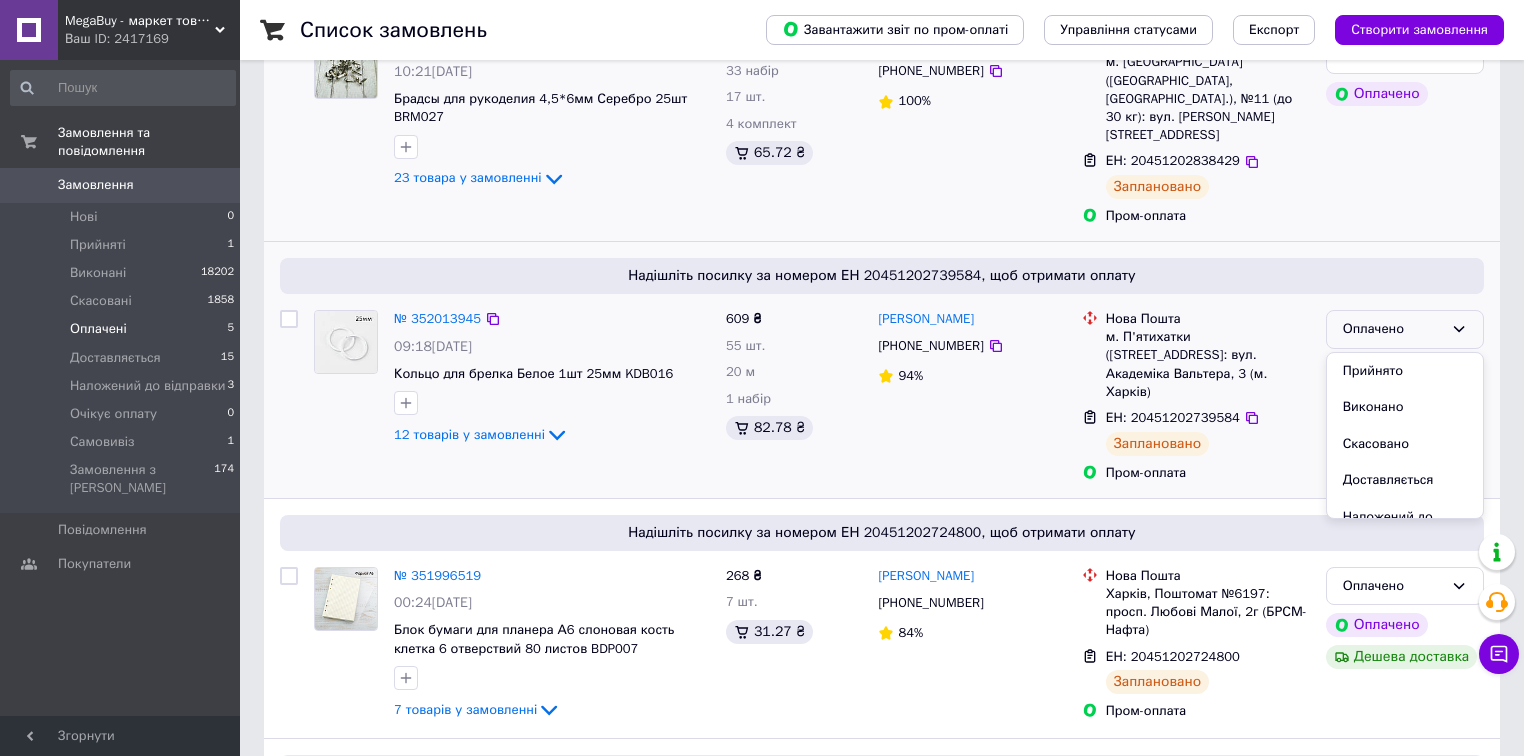 click on "Доставляється" at bounding box center (1405, 480) 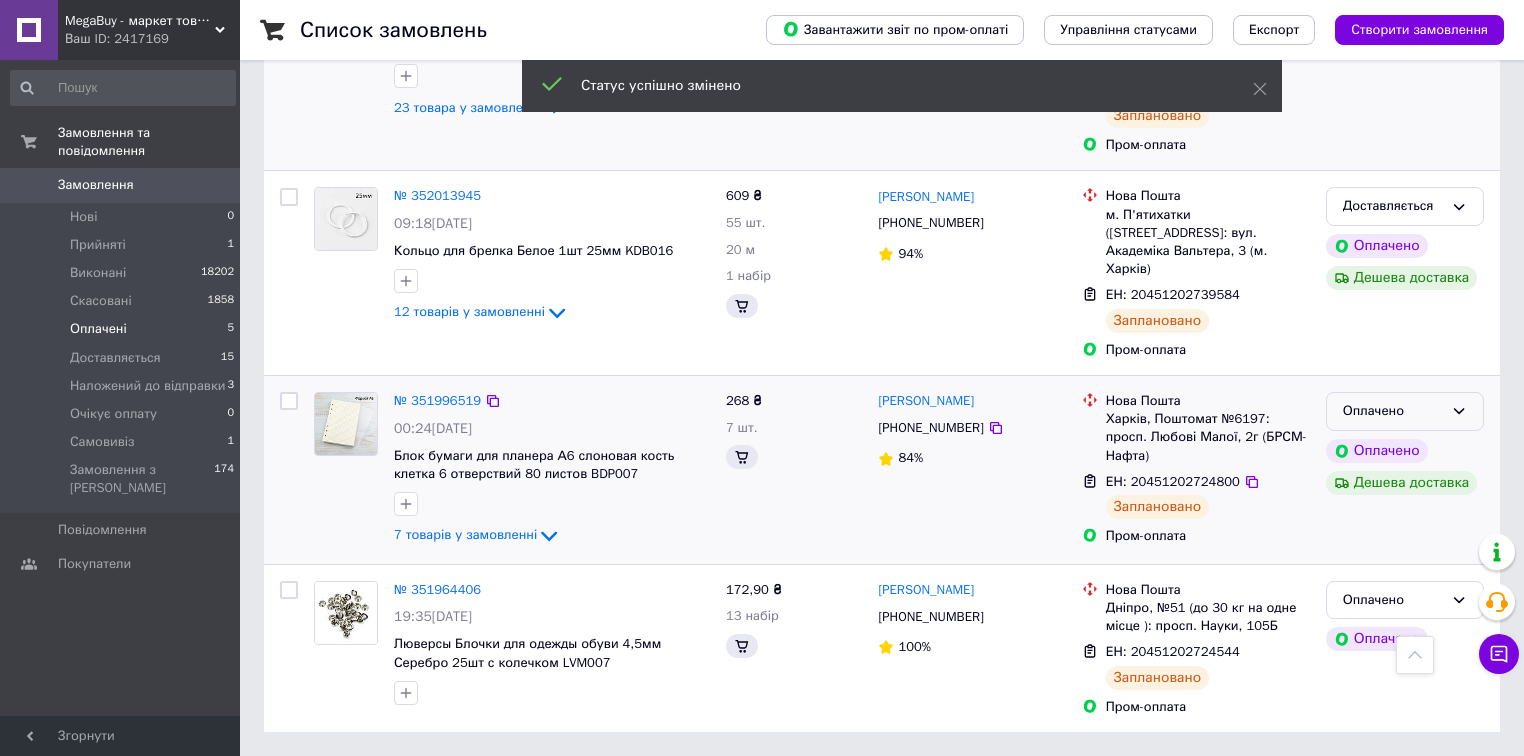 scroll, scrollTop: 728, scrollLeft: 0, axis: vertical 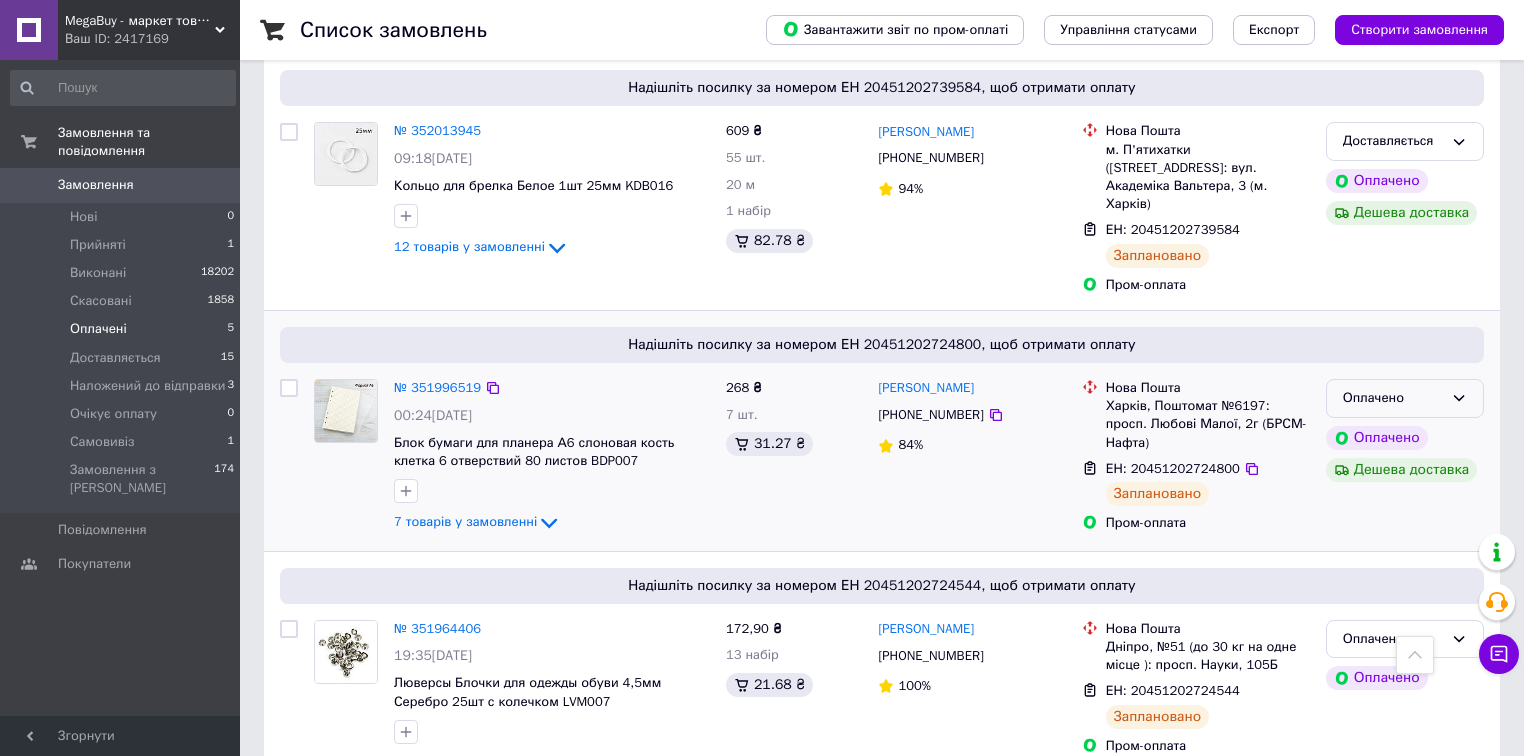 click 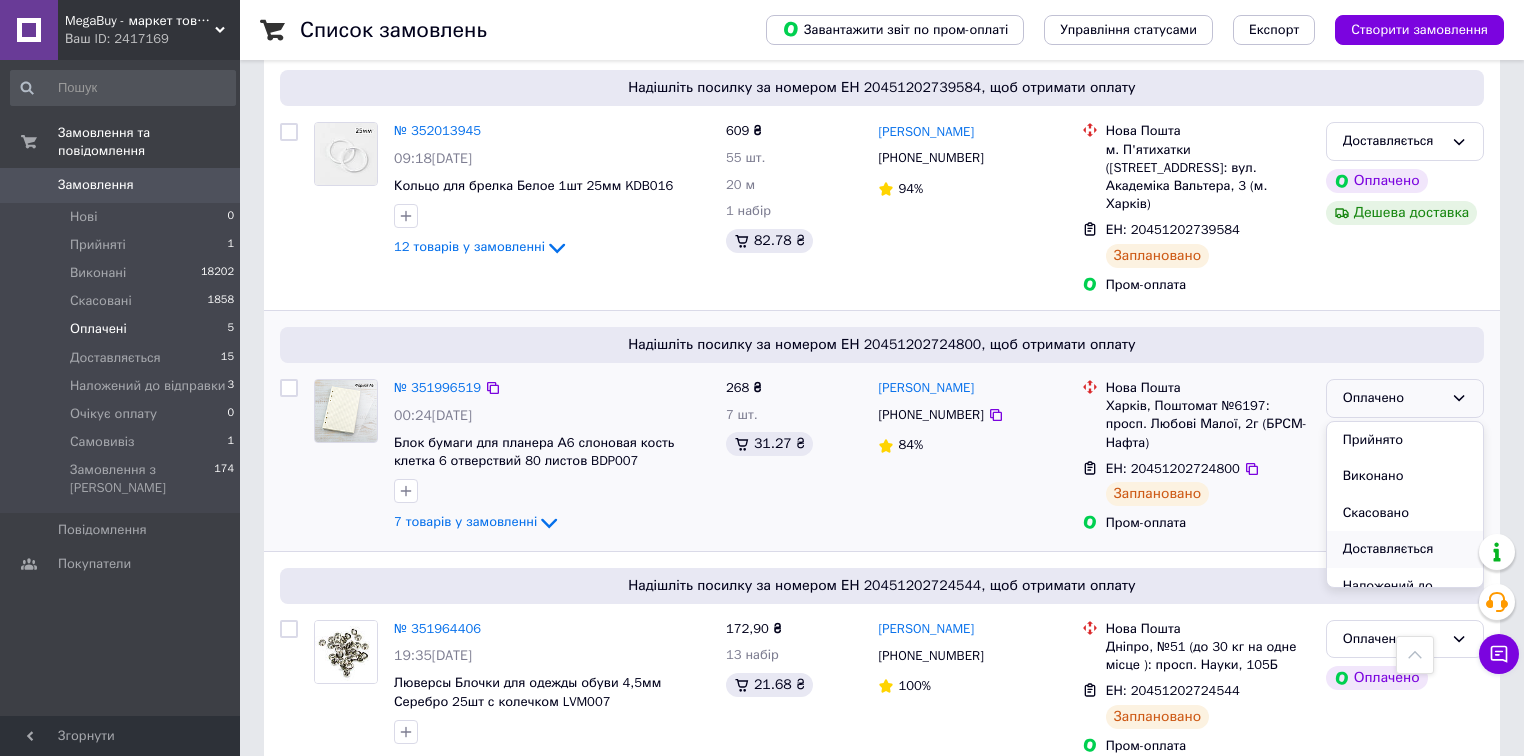 click on "Доставляється" at bounding box center [1405, 549] 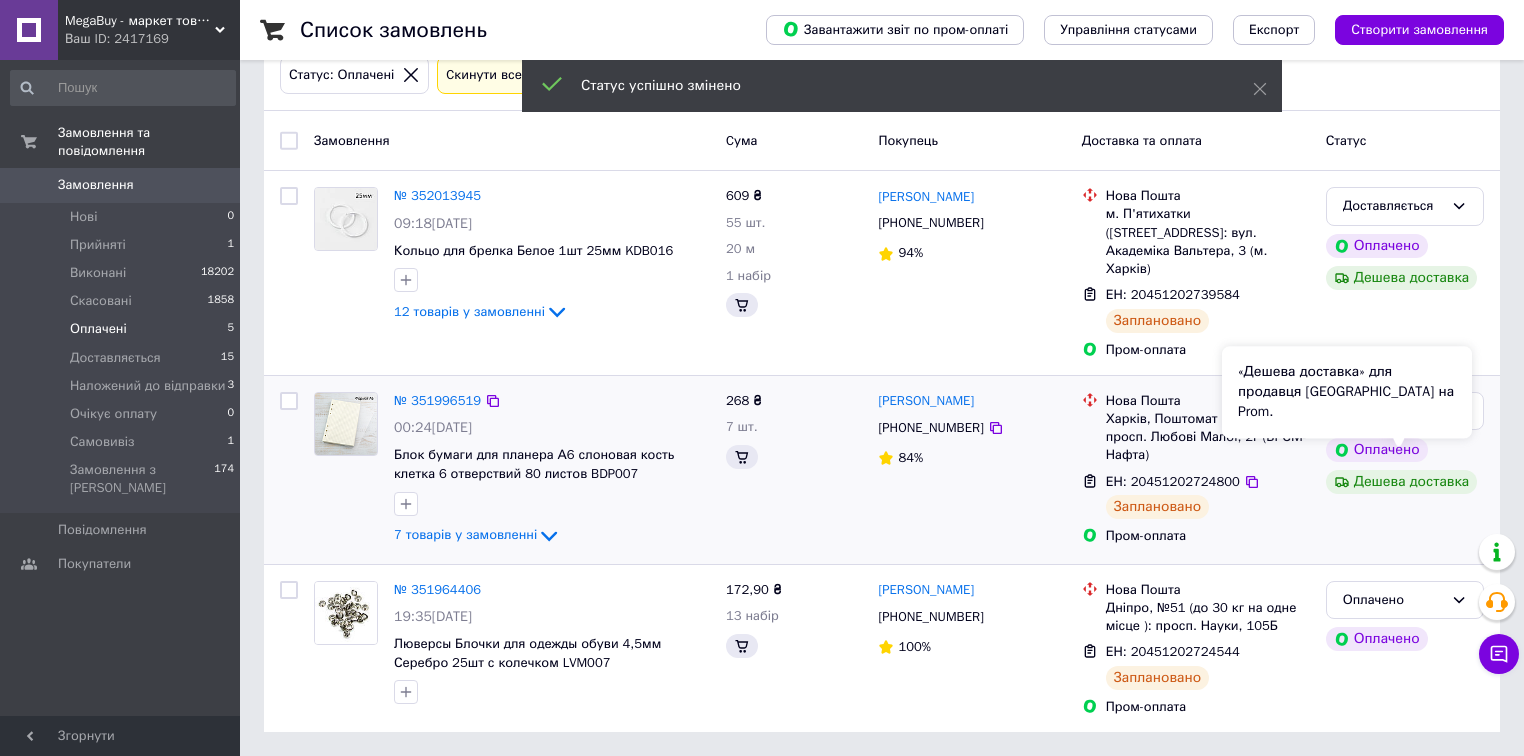 scroll, scrollTop: 252, scrollLeft: 0, axis: vertical 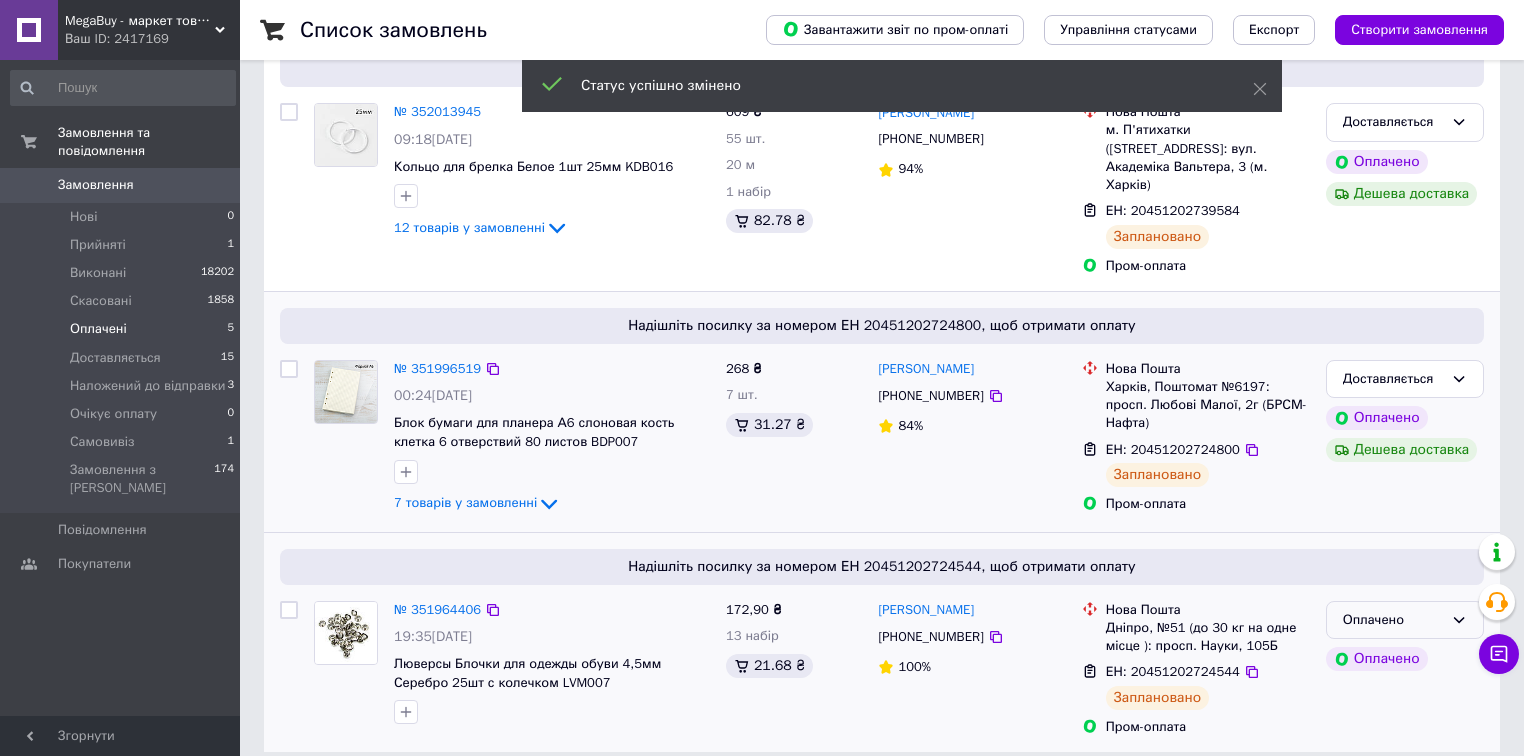 click on "Оплачено" at bounding box center (1393, 620) 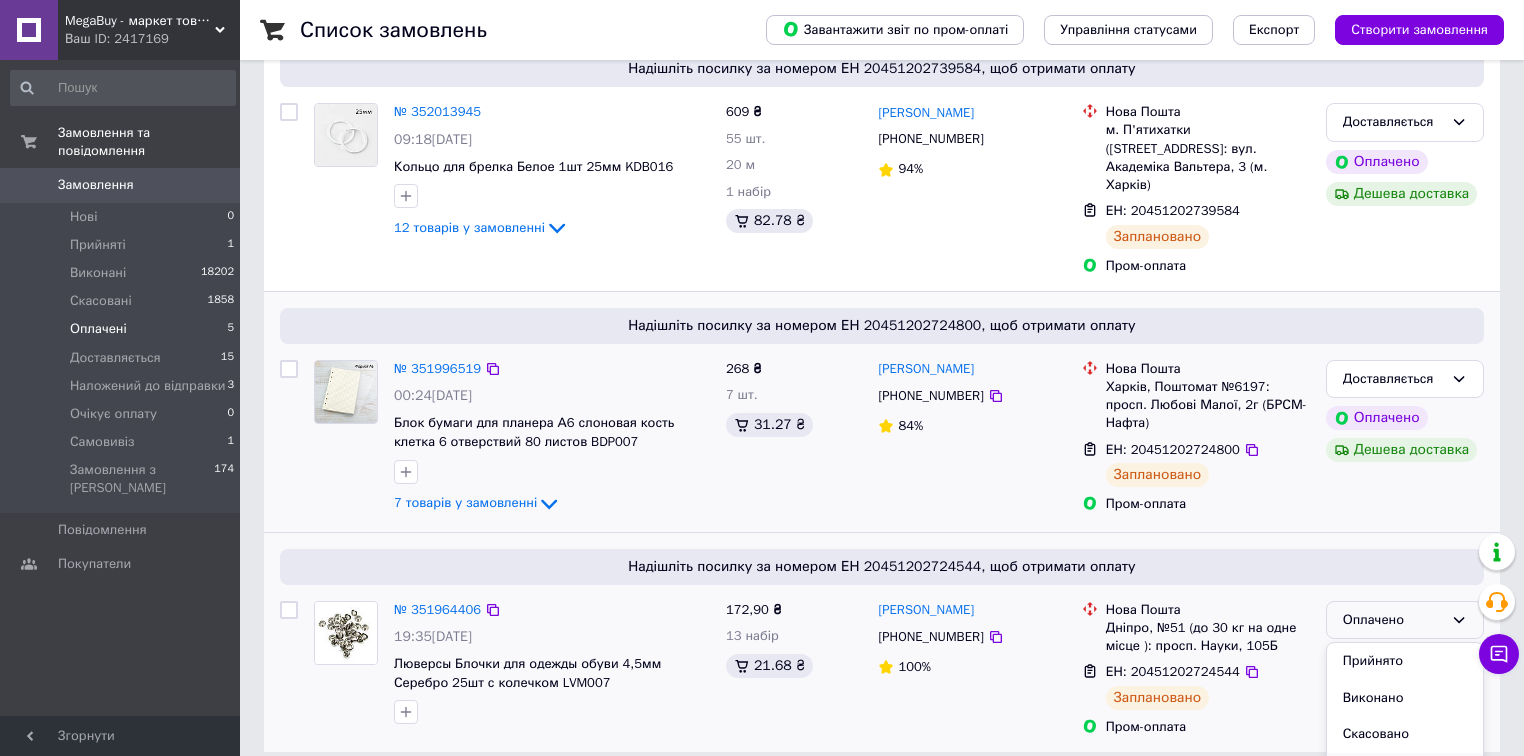 click on "Доставляється" at bounding box center [1405, 771] 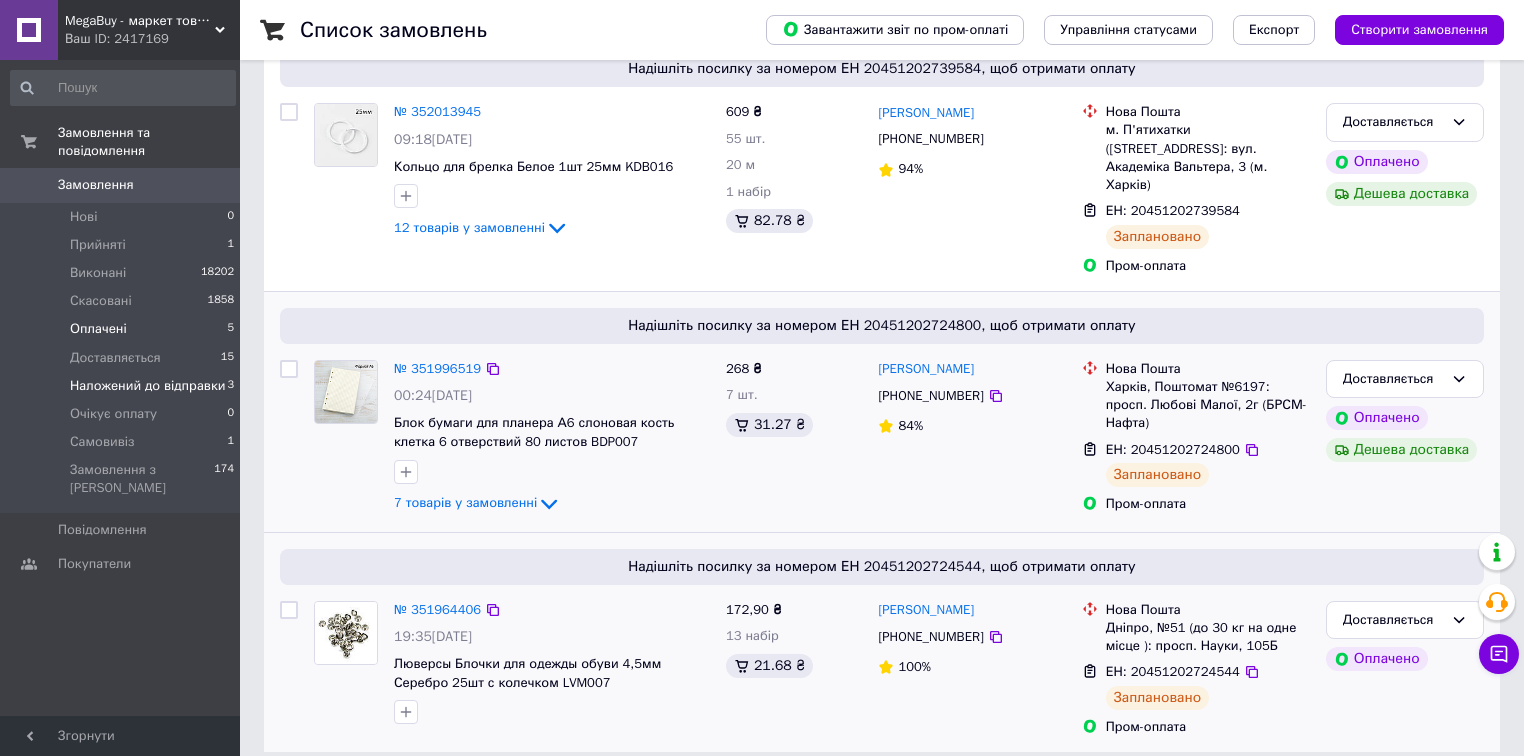 click on "Наложений до відправки 3" at bounding box center (123, 386) 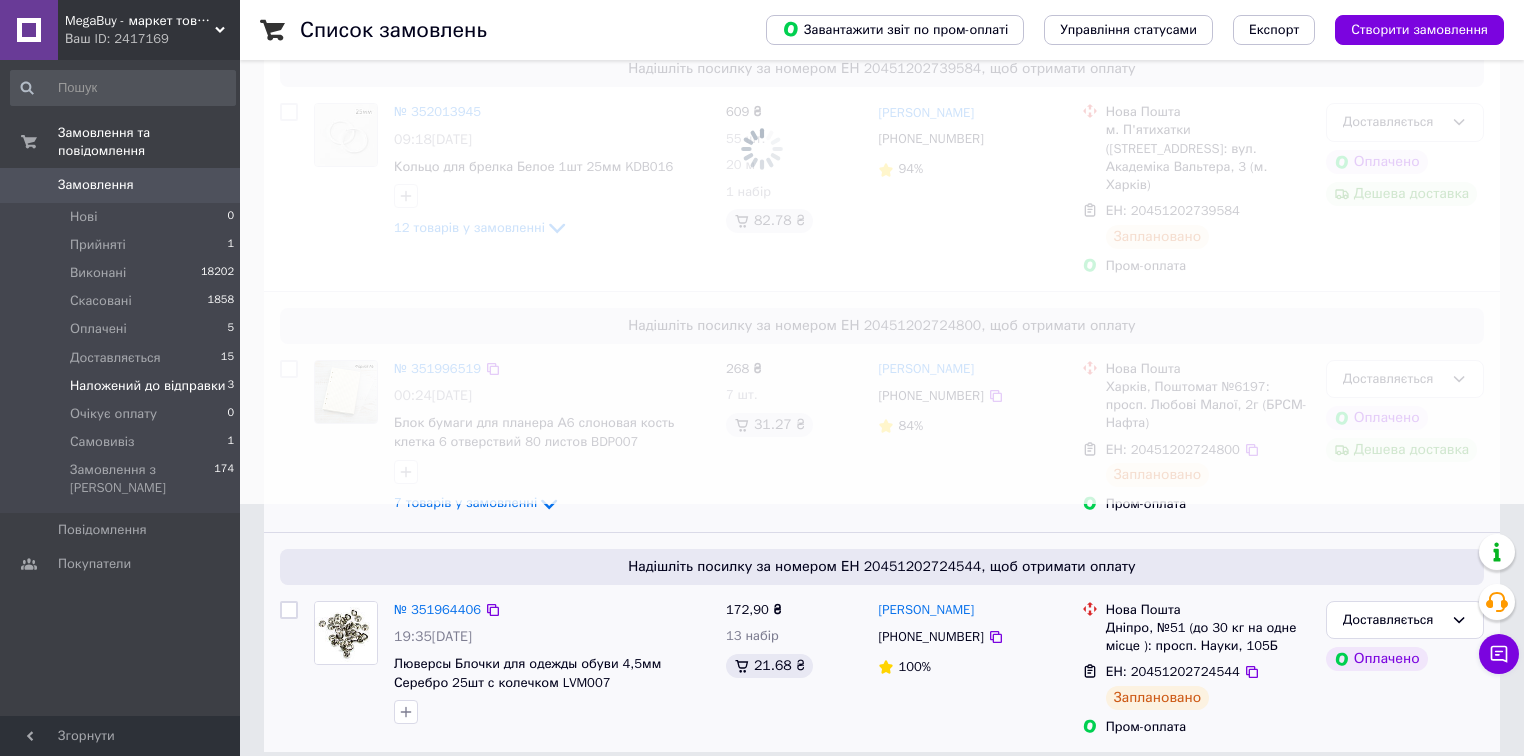 scroll, scrollTop: 0, scrollLeft: 0, axis: both 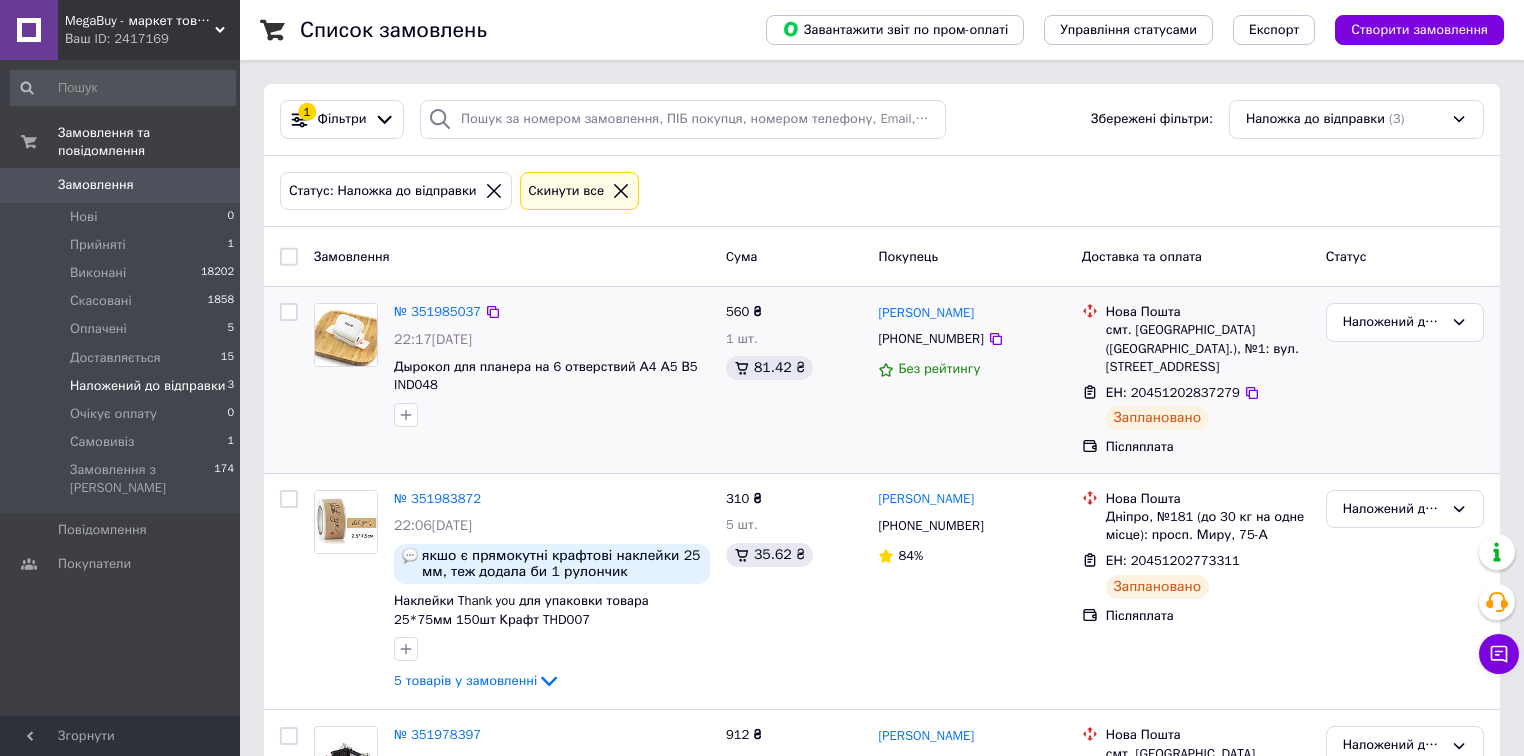 click 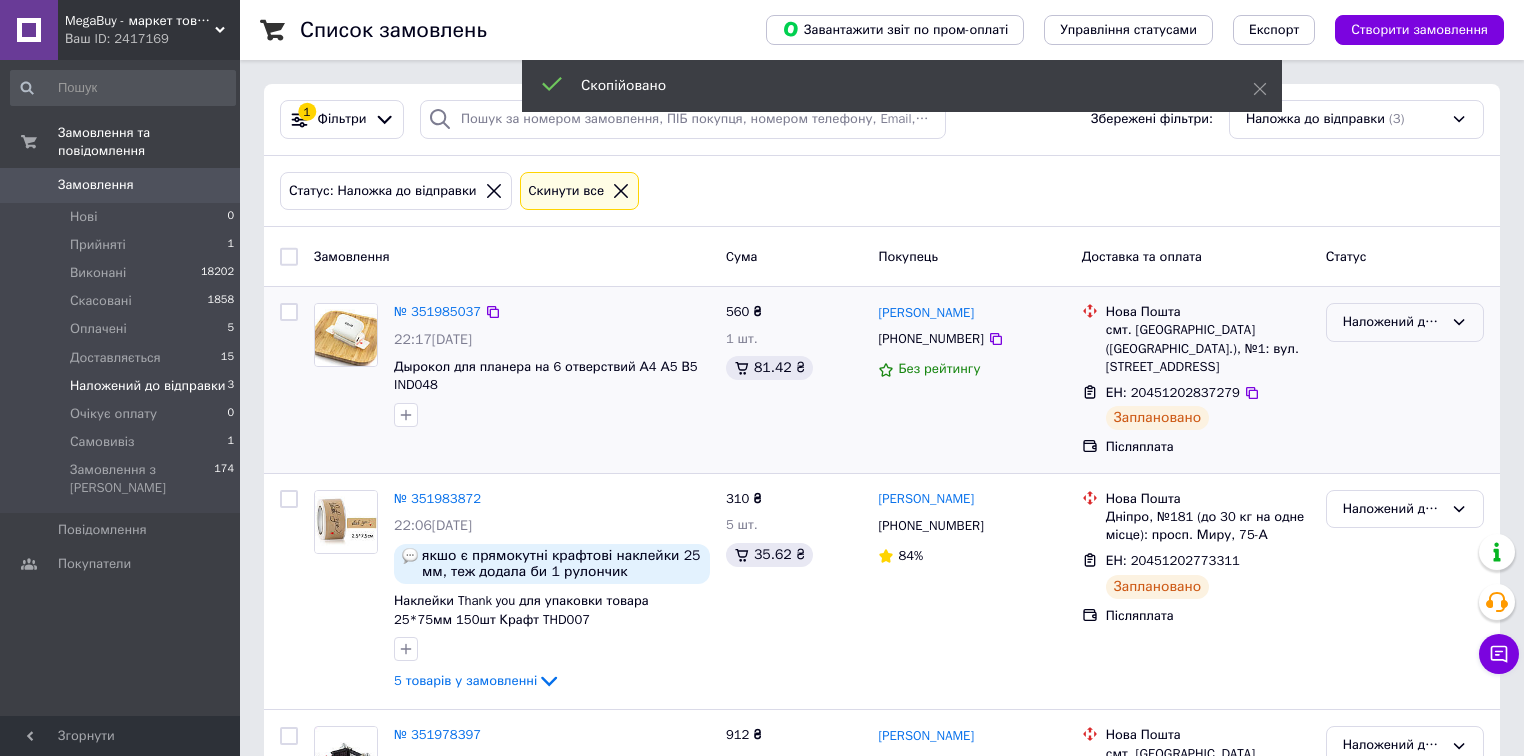 click on "Наложений до відправки" at bounding box center [1405, 322] 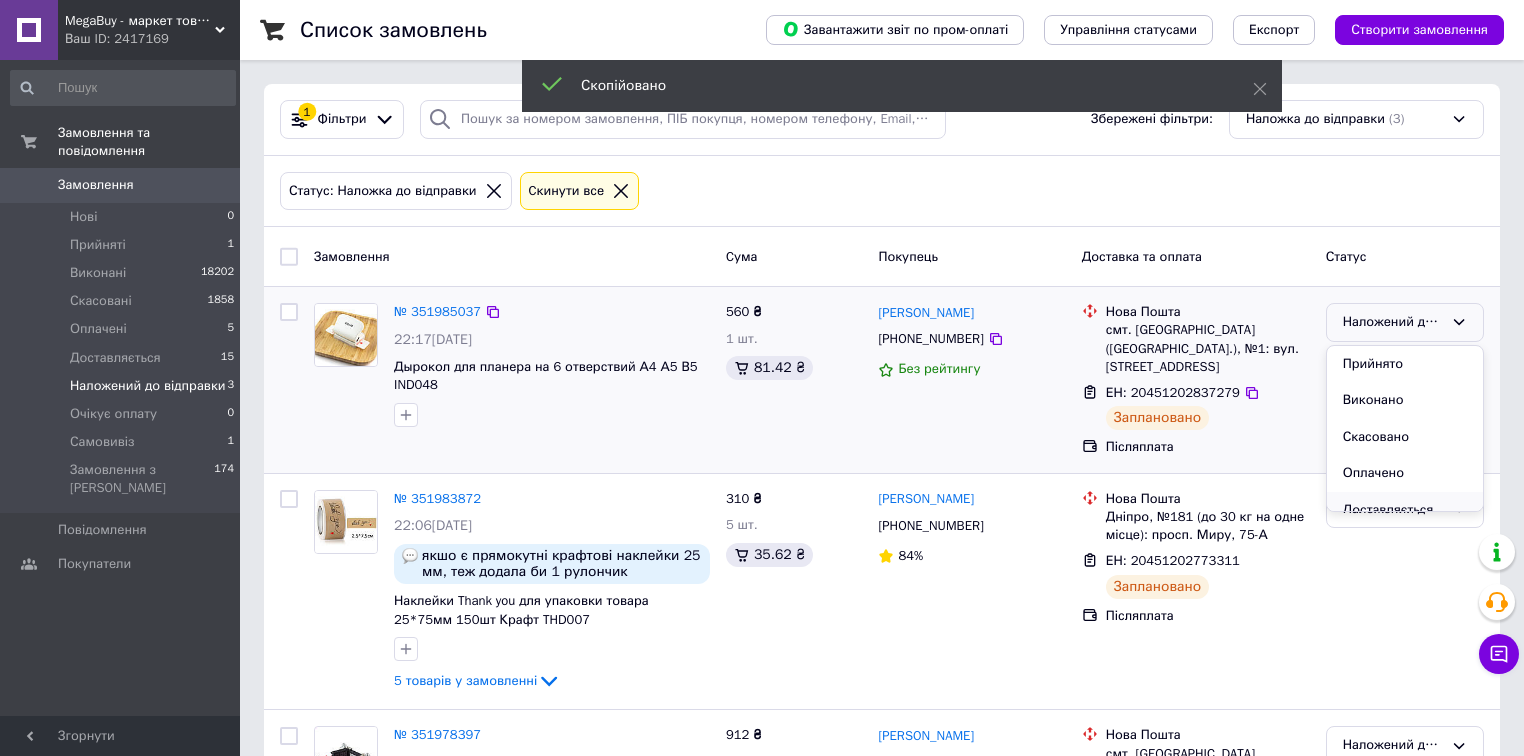 click on "Доставляється" at bounding box center (1405, 510) 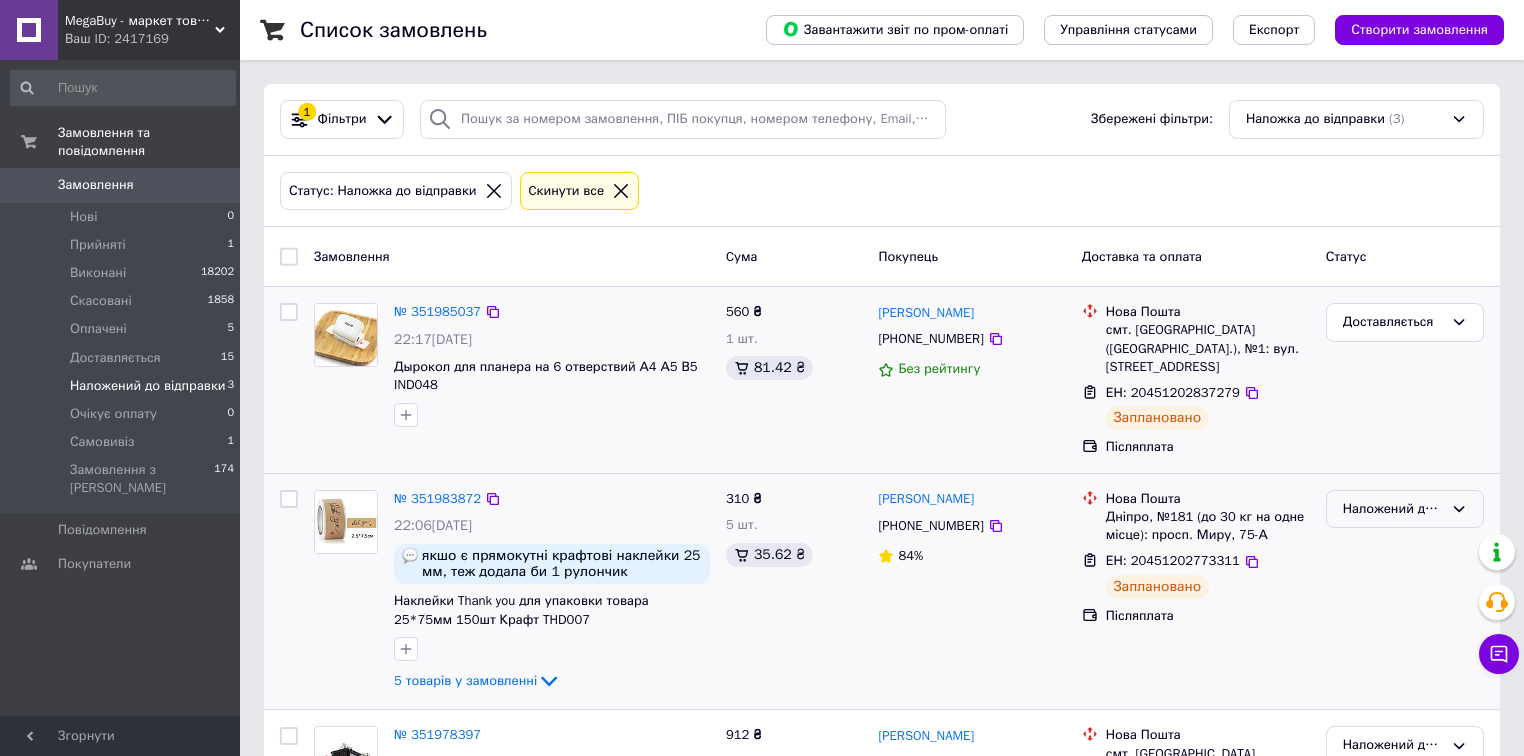 drag, startPoint x: 1241, startPoint y: 543, endPoint x: 1458, endPoint y: 505, distance: 220.30206 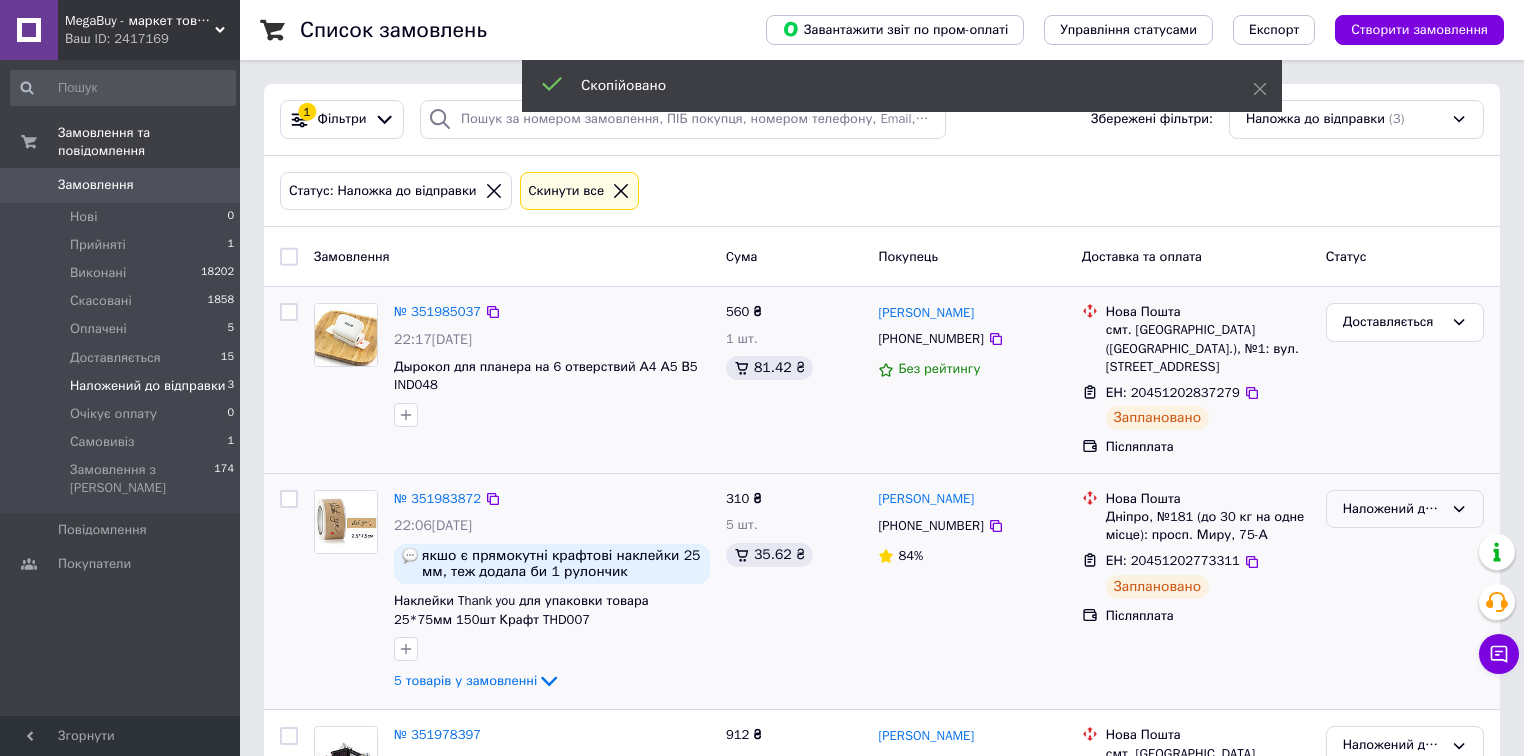 click on "Наложений до відправки" at bounding box center (1405, 509) 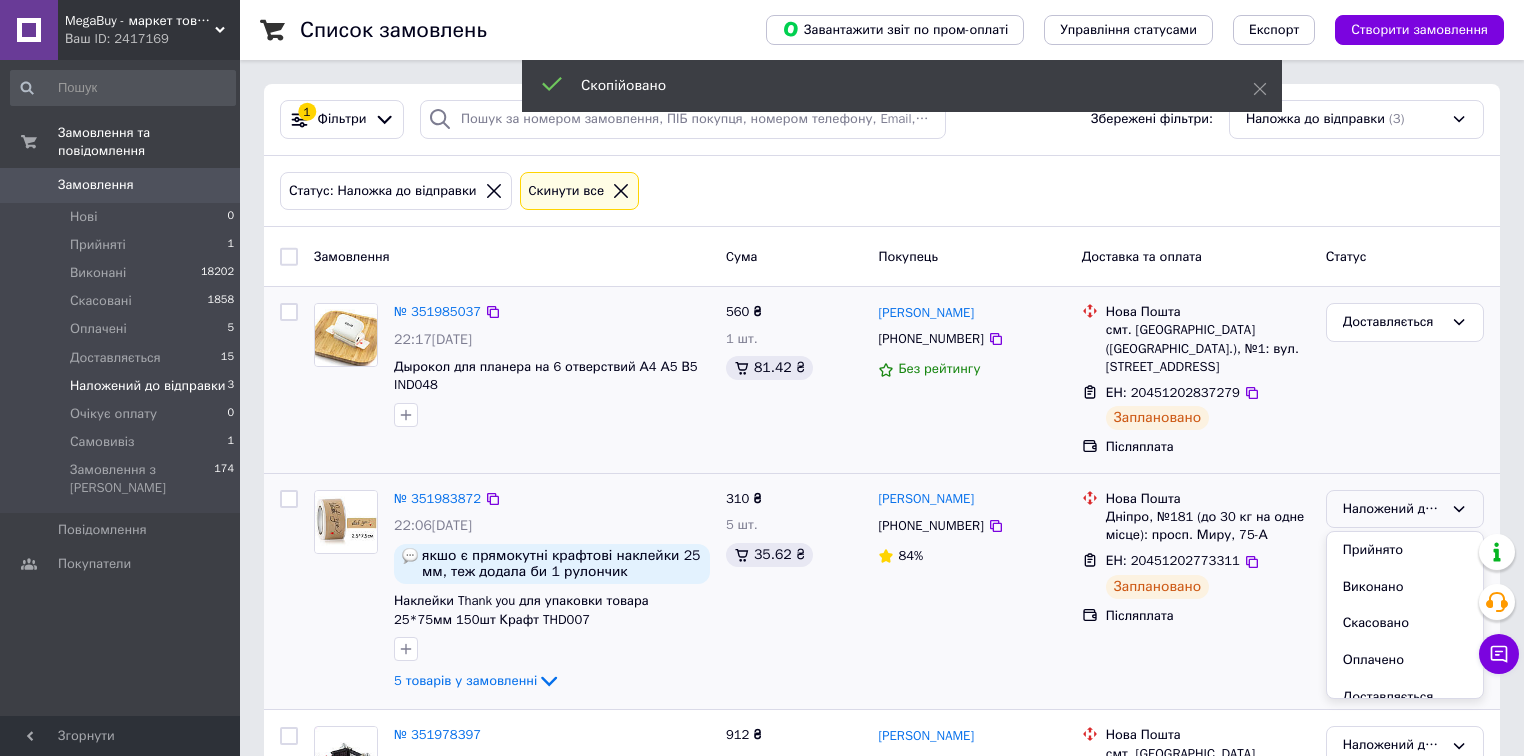 click on "Доставляється" at bounding box center (1405, 697) 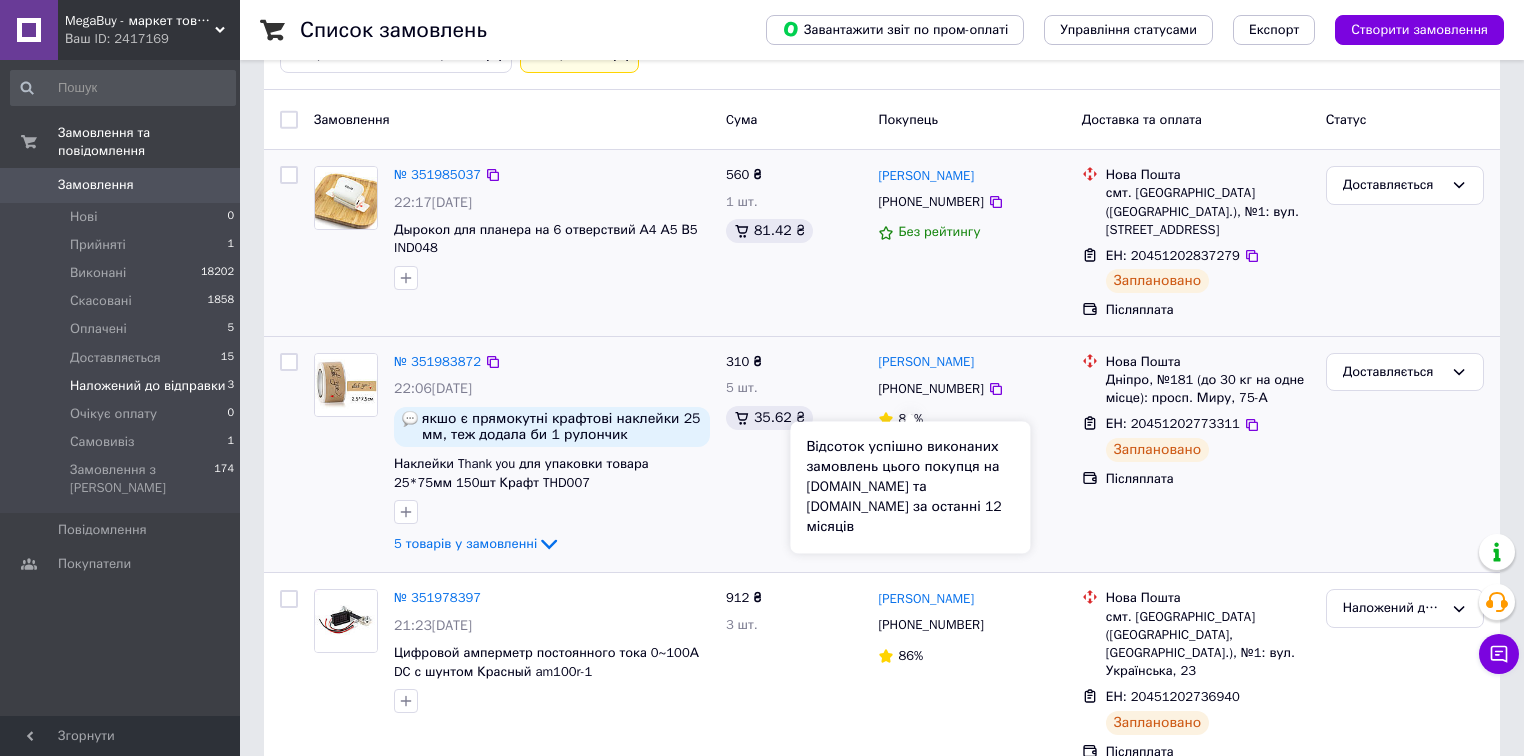 scroll, scrollTop: 144, scrollLeft: 0, axis: vertical 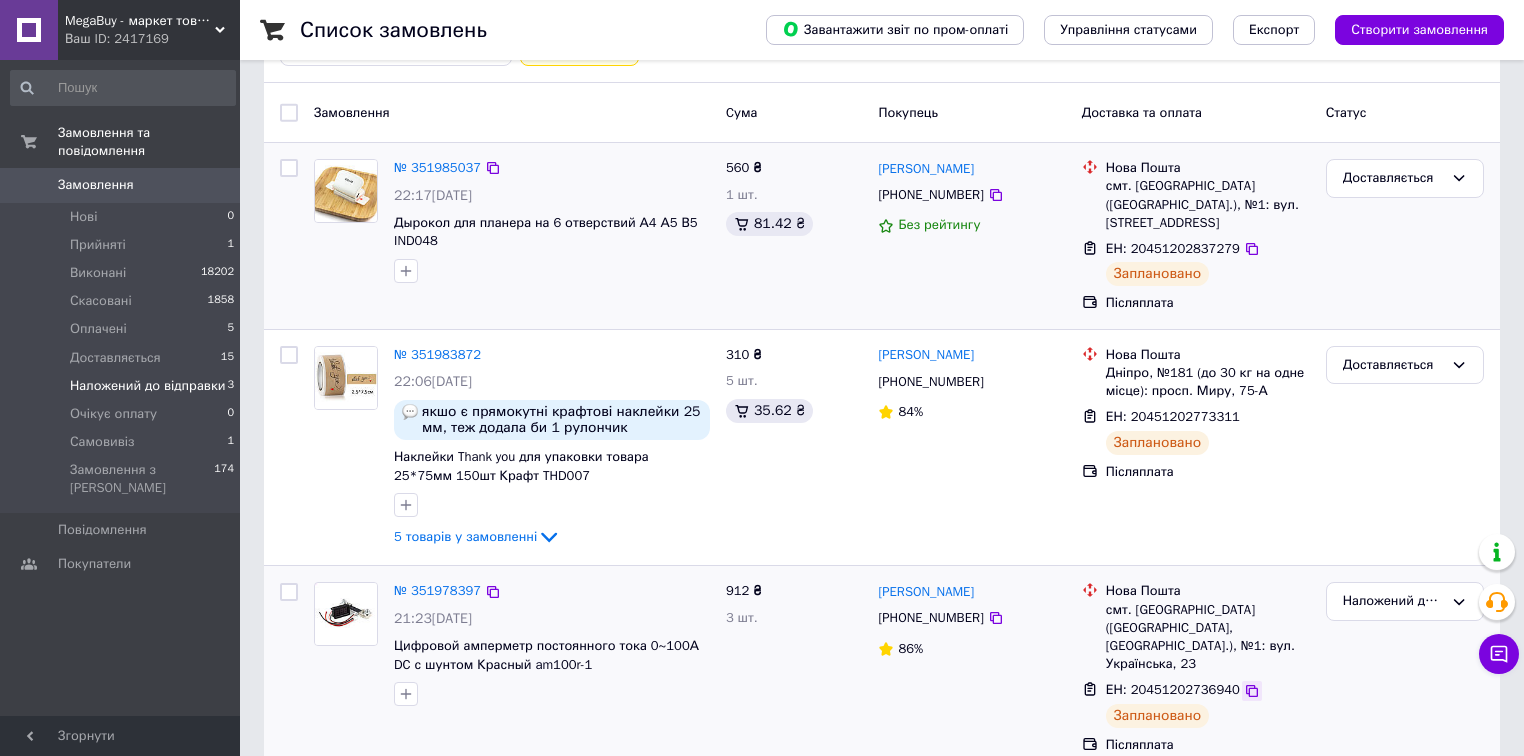 click 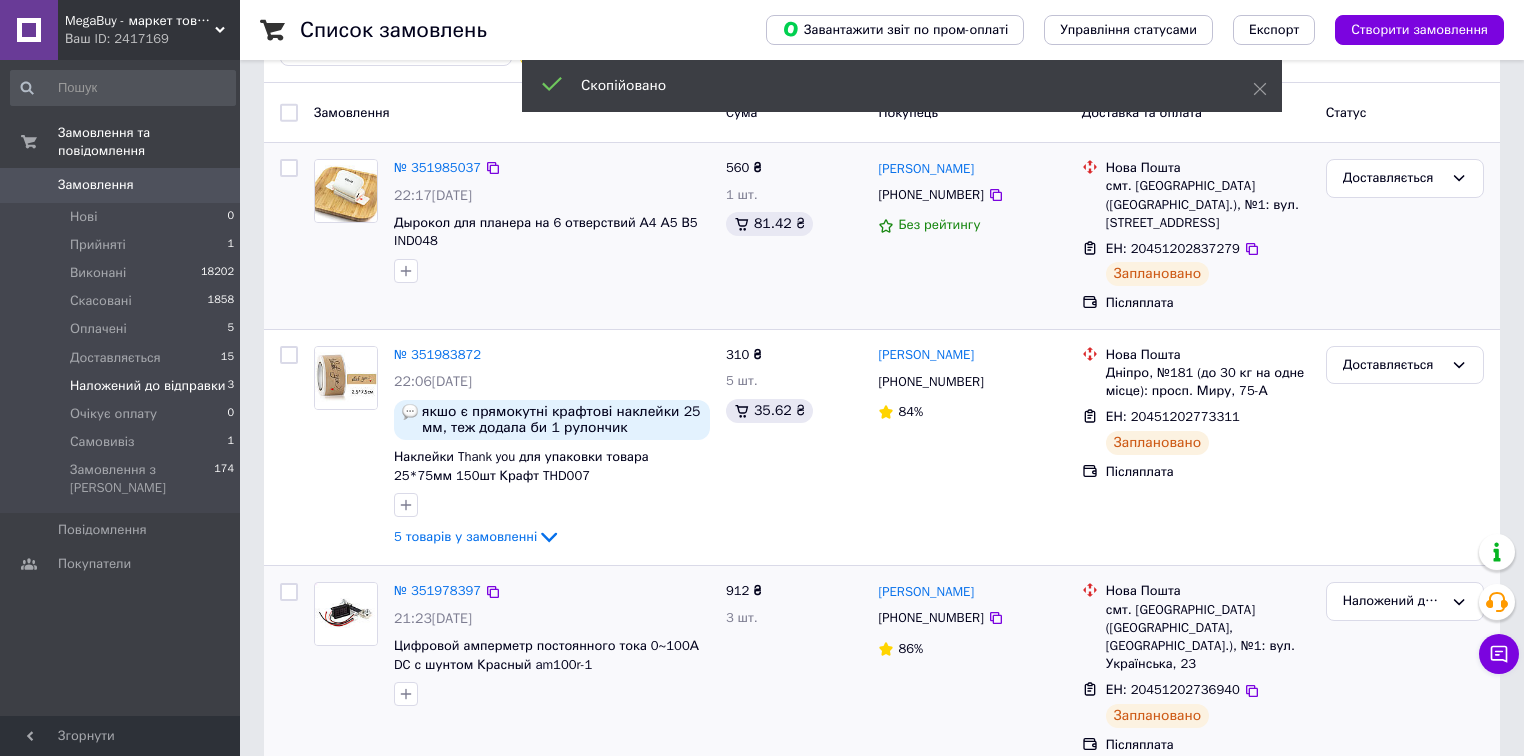 click on "Наложений до відправки" at bounding box center [1405, 668] 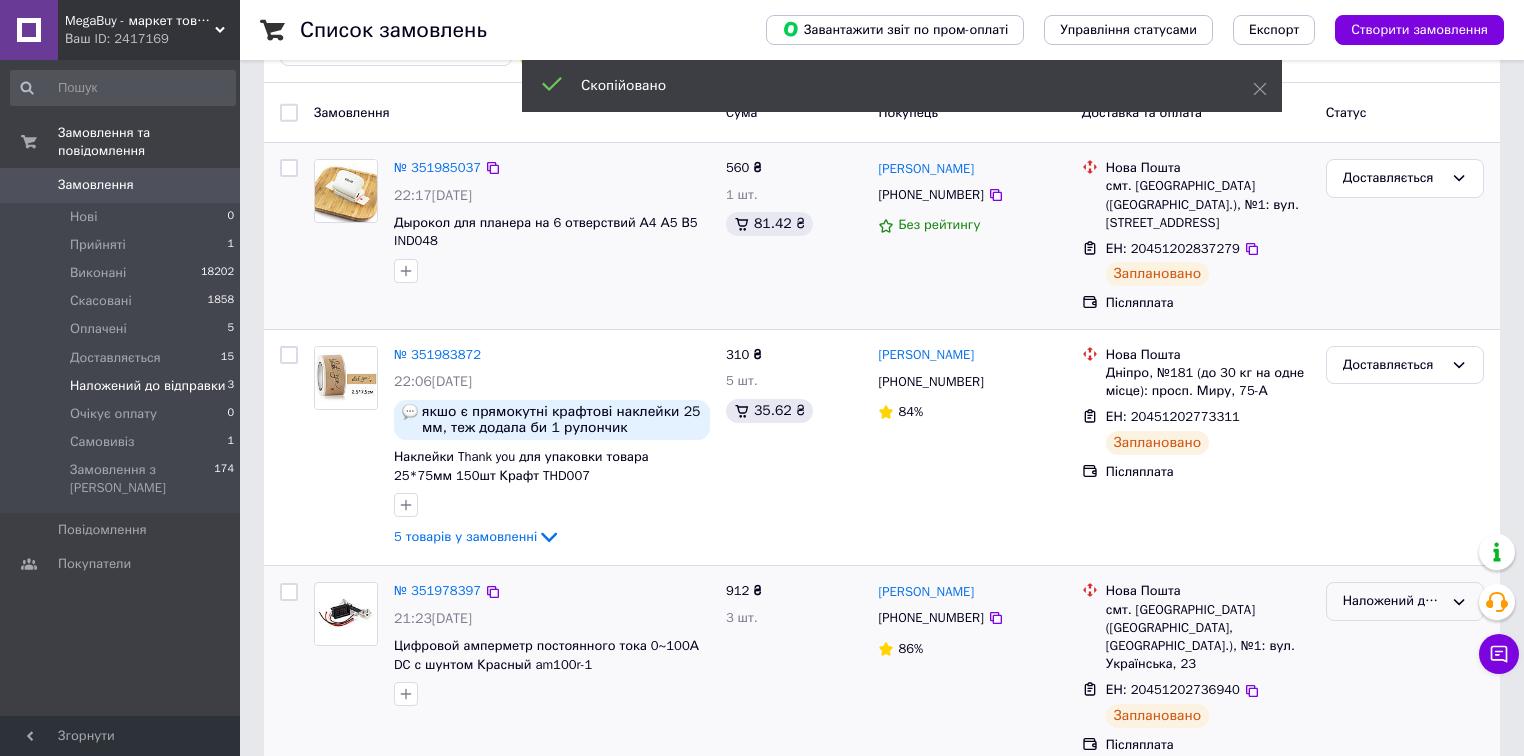 click on "Наложений до відправки" at bounding box center [1393, 601] 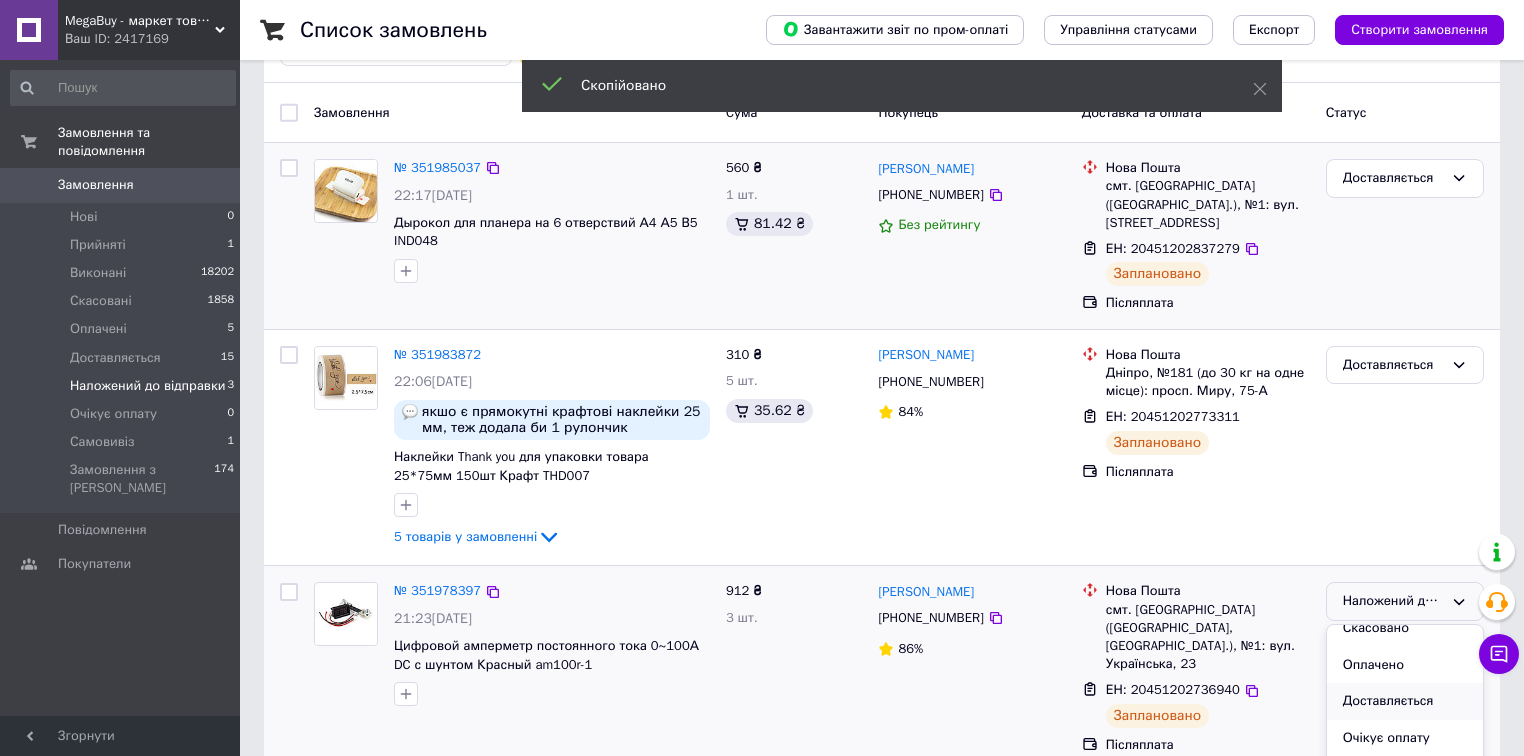 scroll, scrollTop: 90, scrollLeft: 0, axis: vertical 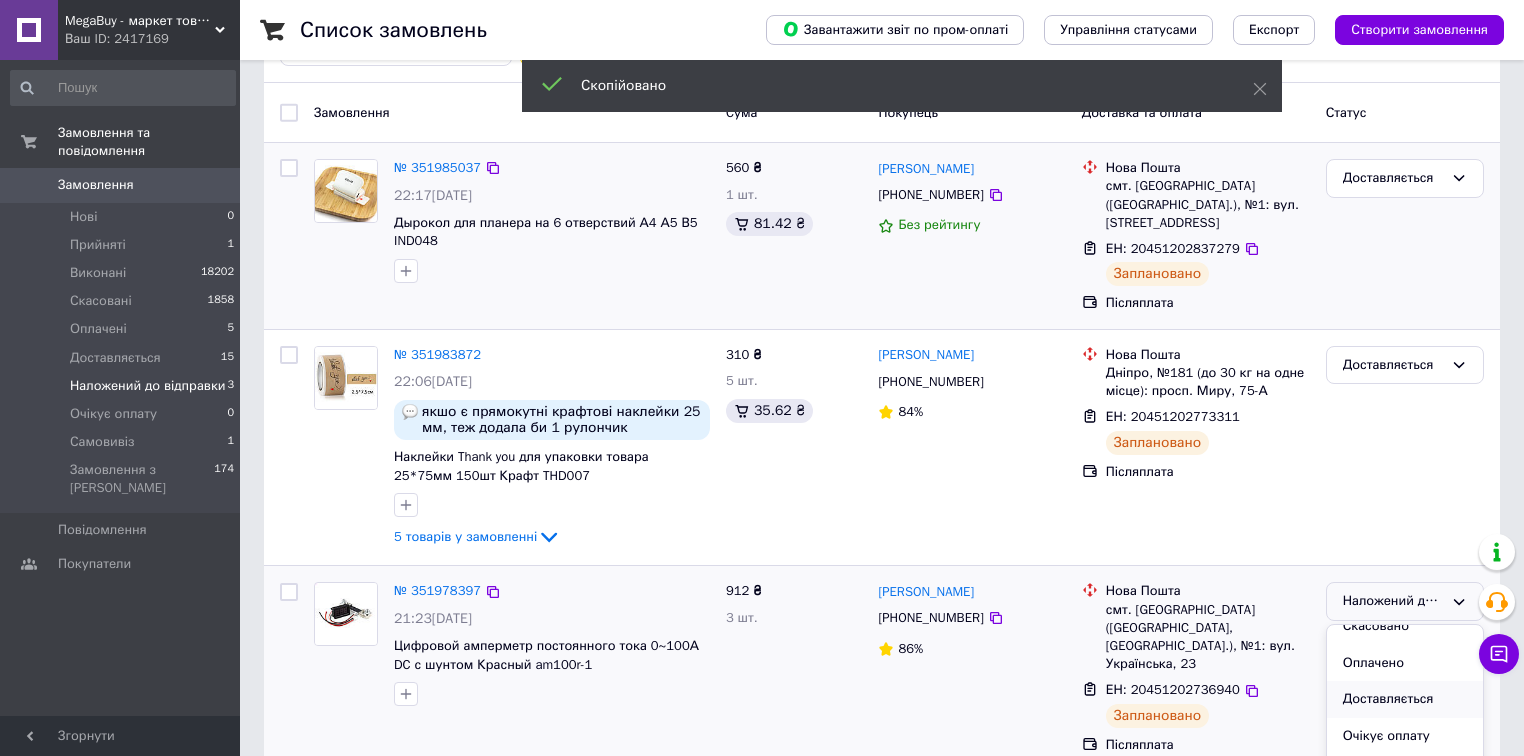 click on "Доставляється" at bounding box center [1405, 699] 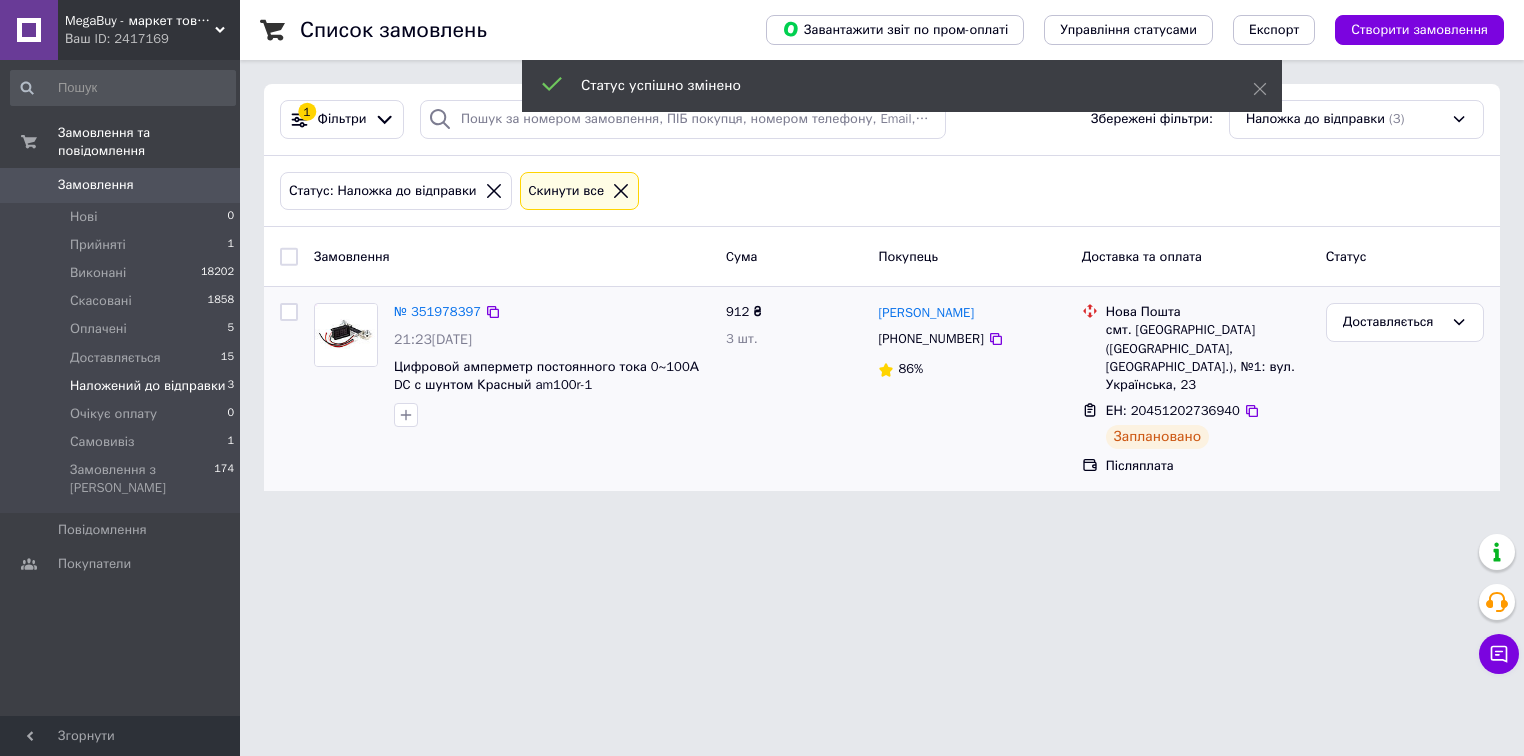 scroll, scrollTop: 0, scrollLeft: 0, axis: both 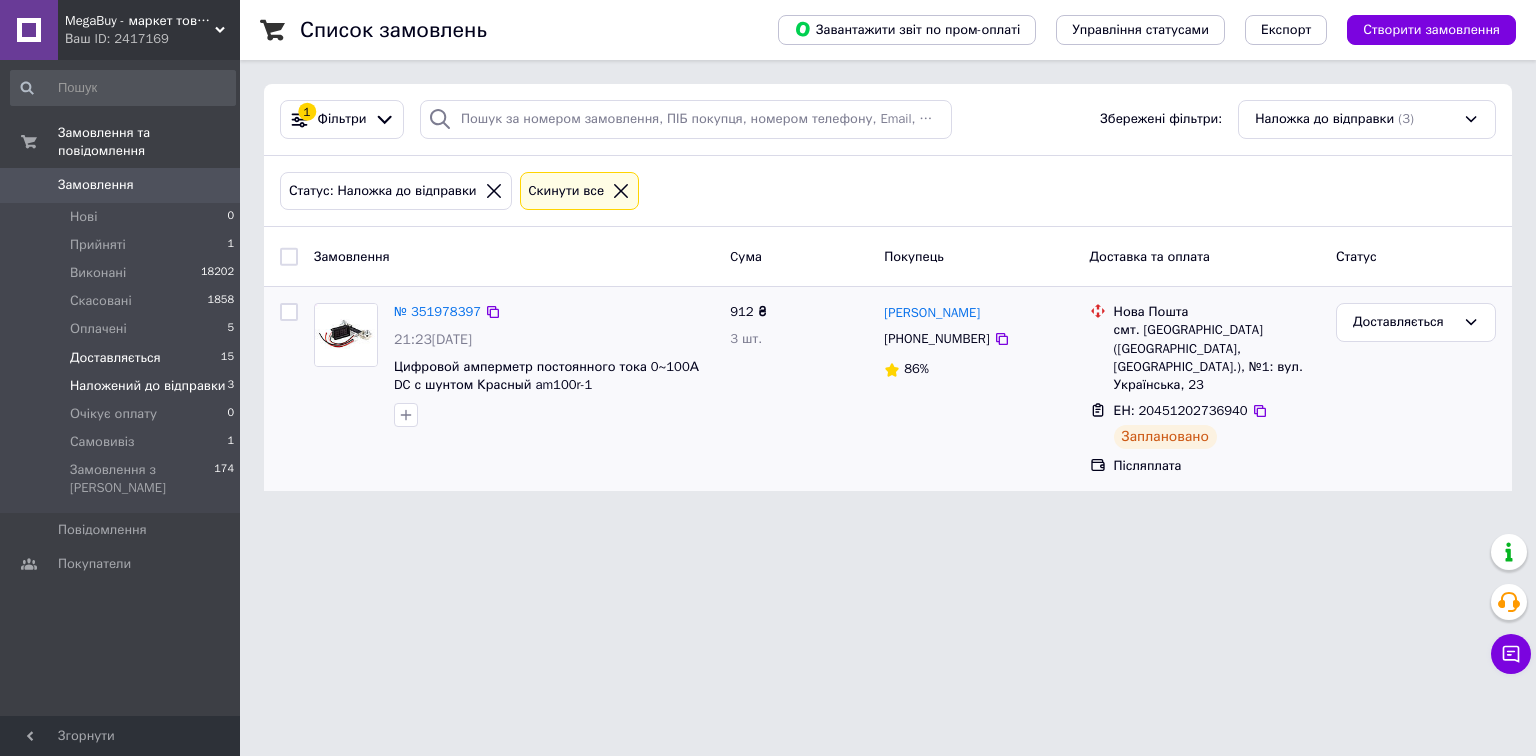 click on "Доставляється 15" at bounding box center (123, 358) 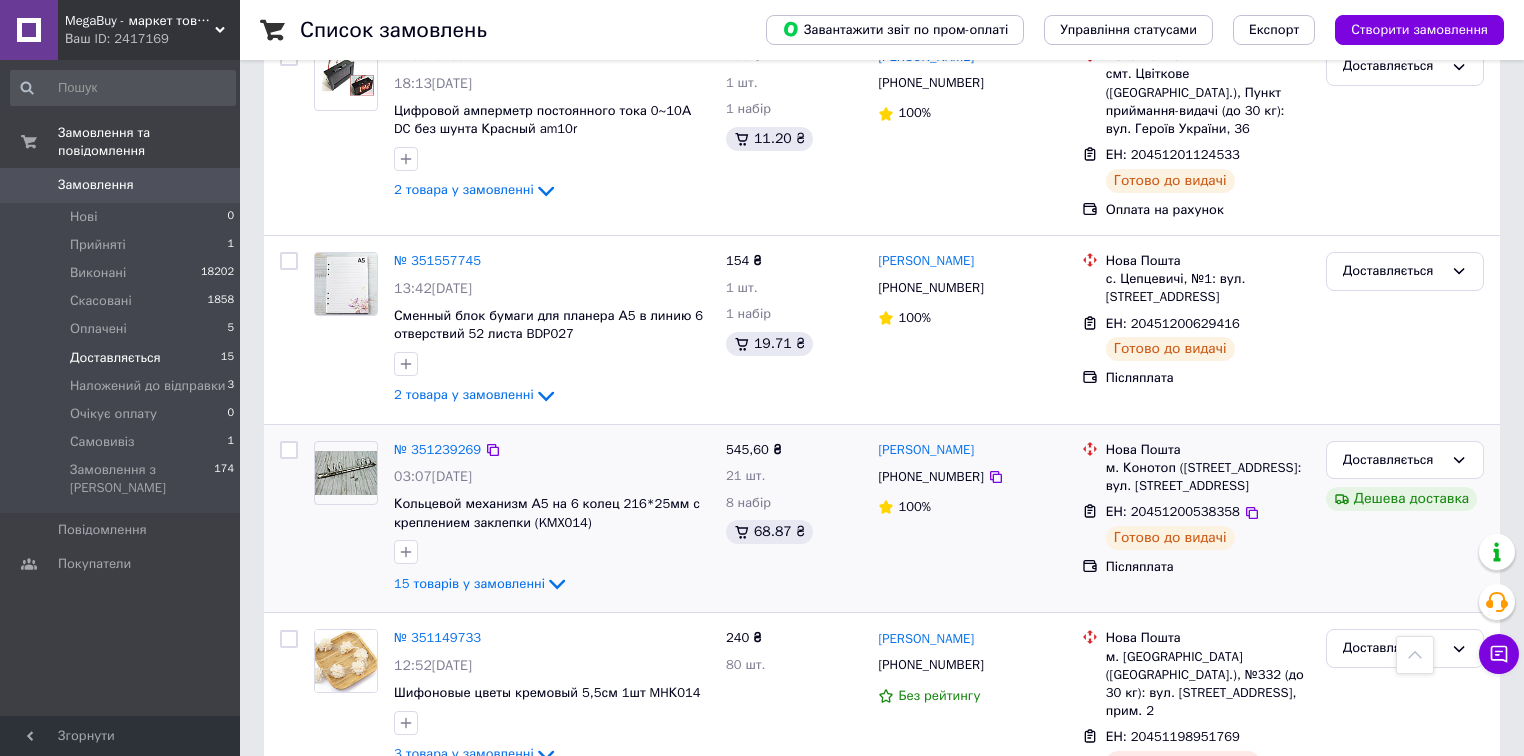 scroll, scrollTop: 2842, scrollLeft: 0, axis: vertical 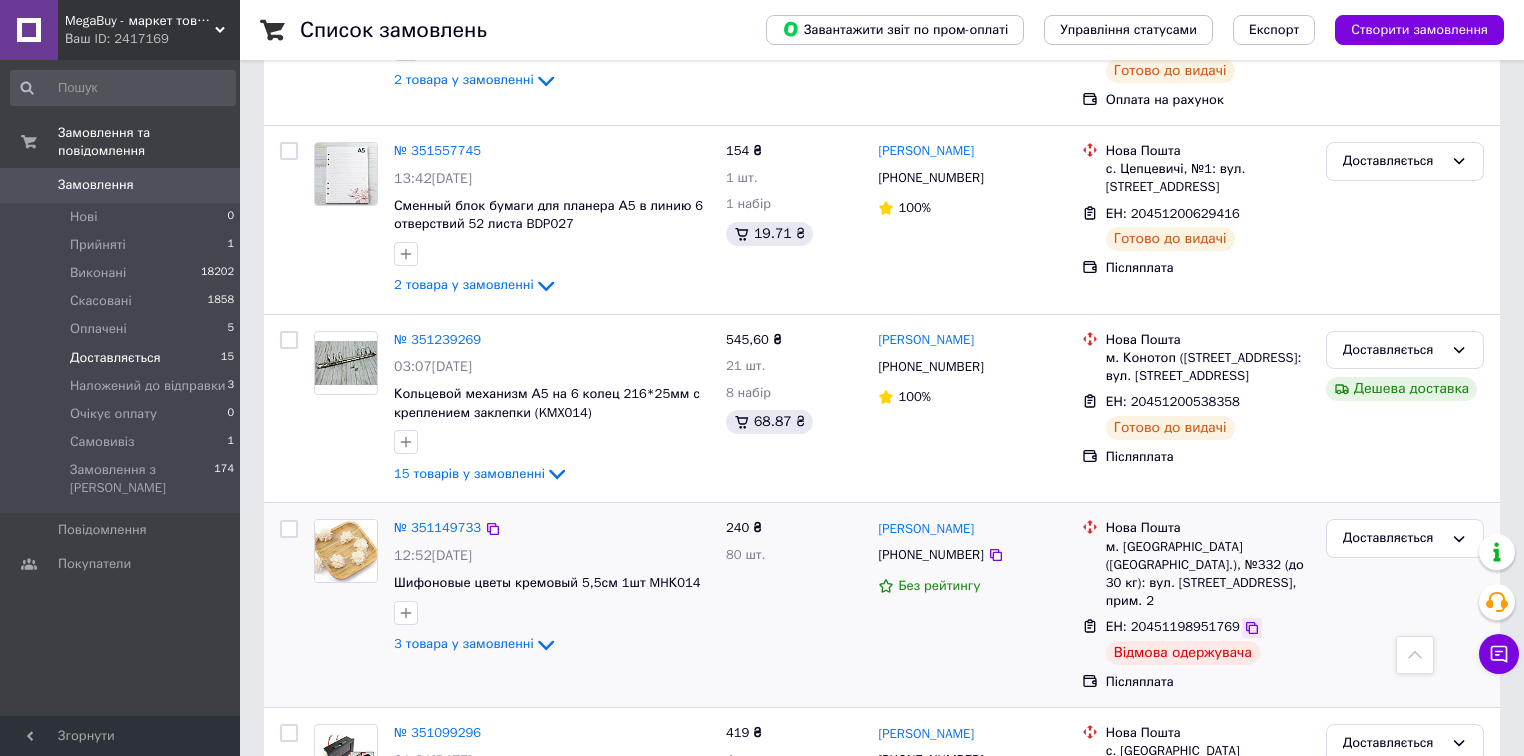 click 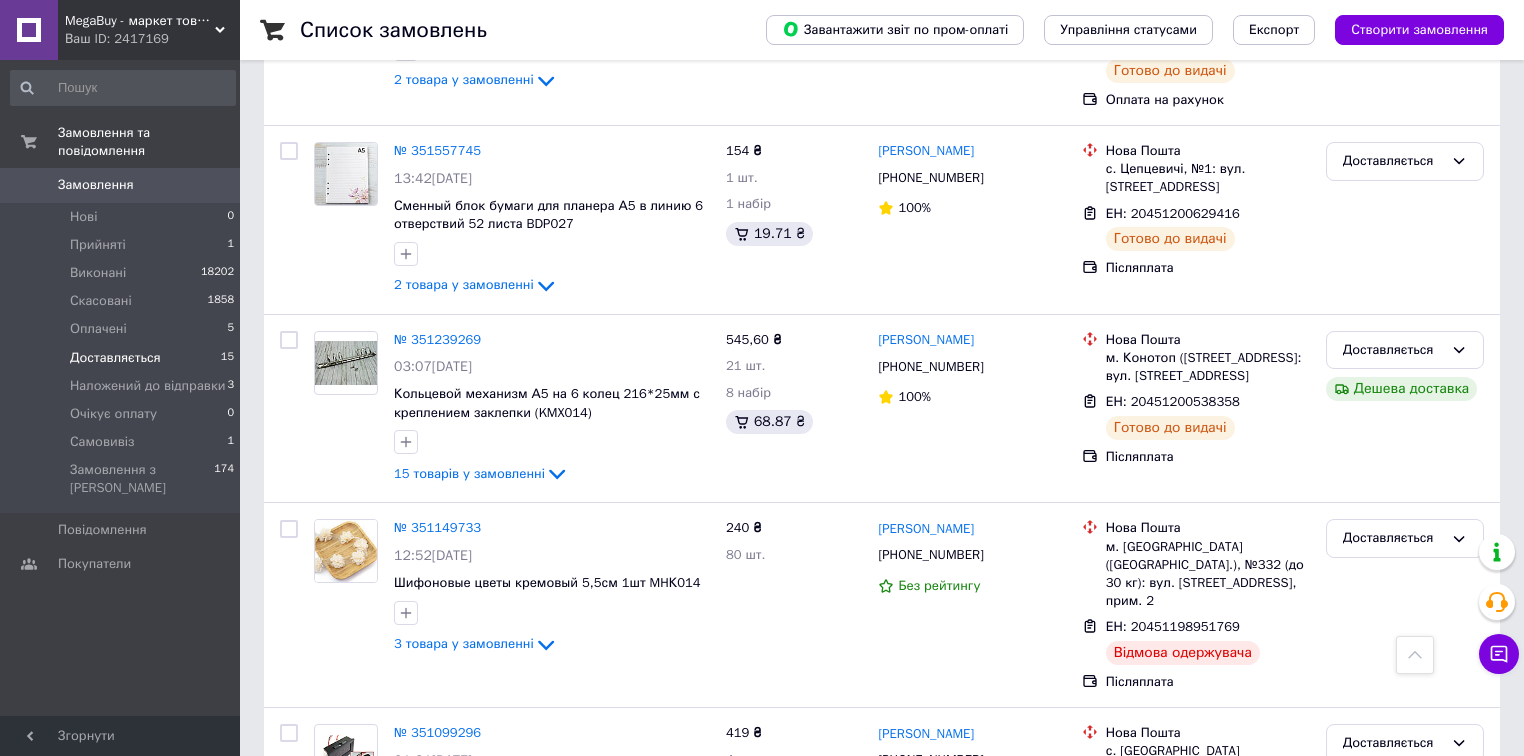 click on "Список замовлень   Завантажити звіт по пром-оплаті Управління статусами Експорт Створити замовлення 1 Фільтри Збережені фільтри: Доставляється (22) Статус: Доставляється Cкинути все Замовлення Cума Покупець Доставка та оплата Статус Надішліть посилку за номером ЕН 0504839721852, щоб отримати оплату № 352074109 14:22, 10.07.2025 Шариковая ручка Сердце Серебро с Розовым золотом RYH048 160 ₴ 5 шт. 19.74 ₴ Валерия Силаева +380639362803 100% Укрпошта Івано-Франківськ, 76018, вул. Січових Стрільців, 13А ЕН: 0504839721852 Заплановано Пром-оплата Доставляється Оплачено № 352024572 10:21, 10.07.2025 508,80 ₴ 33 набір 17 шт." at bounding box center (882, -953) 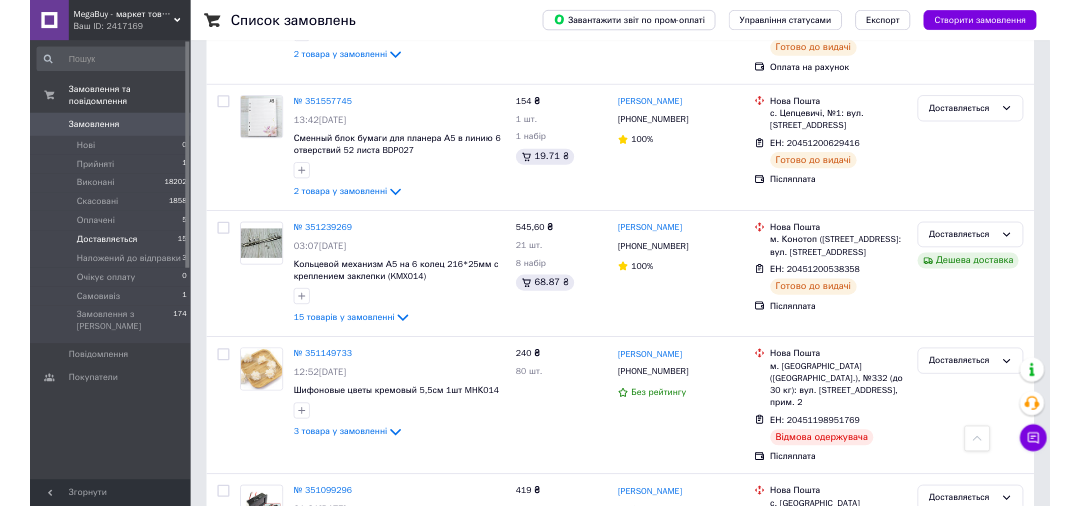 scroll, scrollTop: 3636, scrollLeft: 0, axis: vertical 